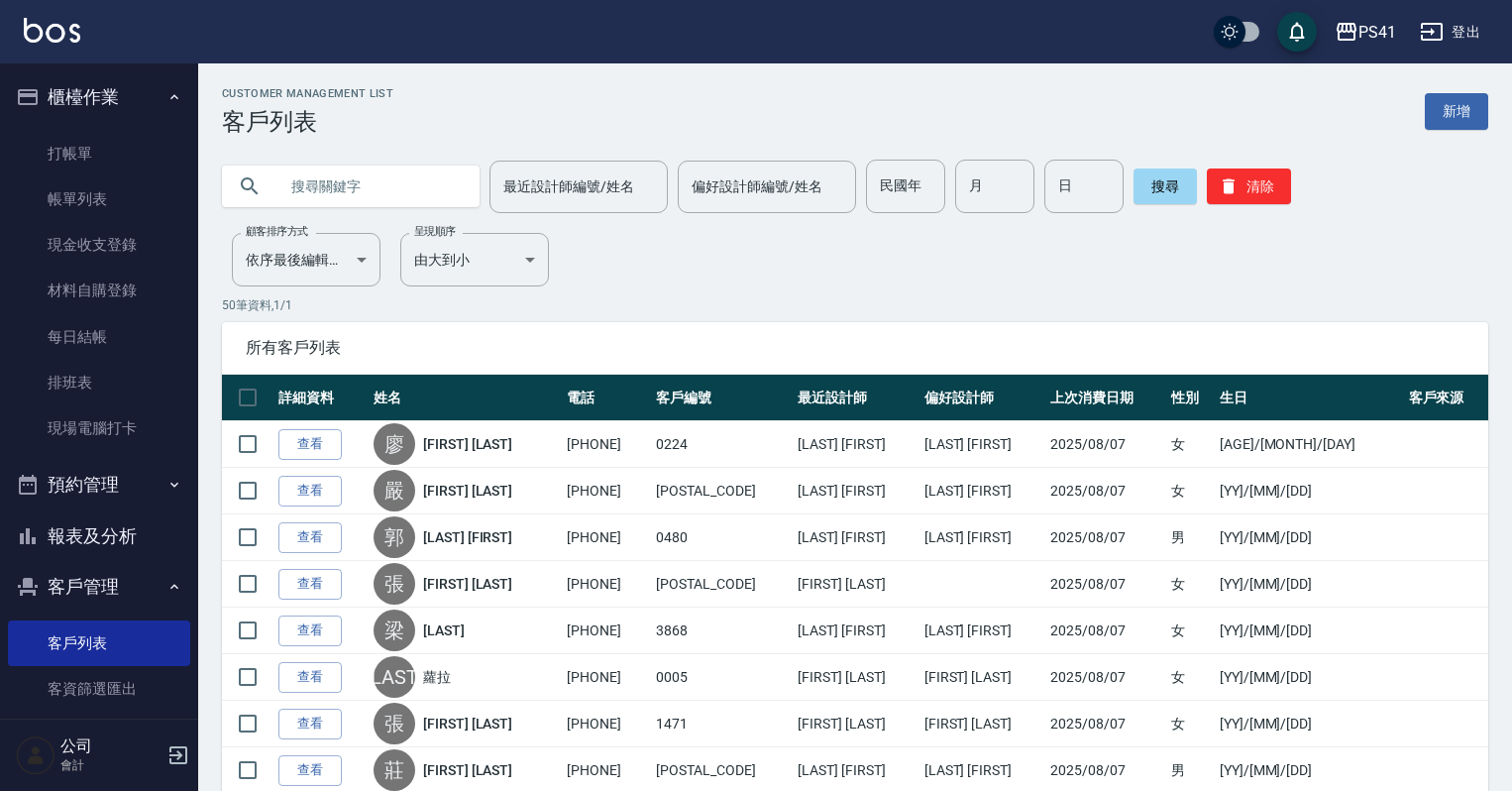 scroll, scrollTop: 0, scrollLeft: 0, axis: both 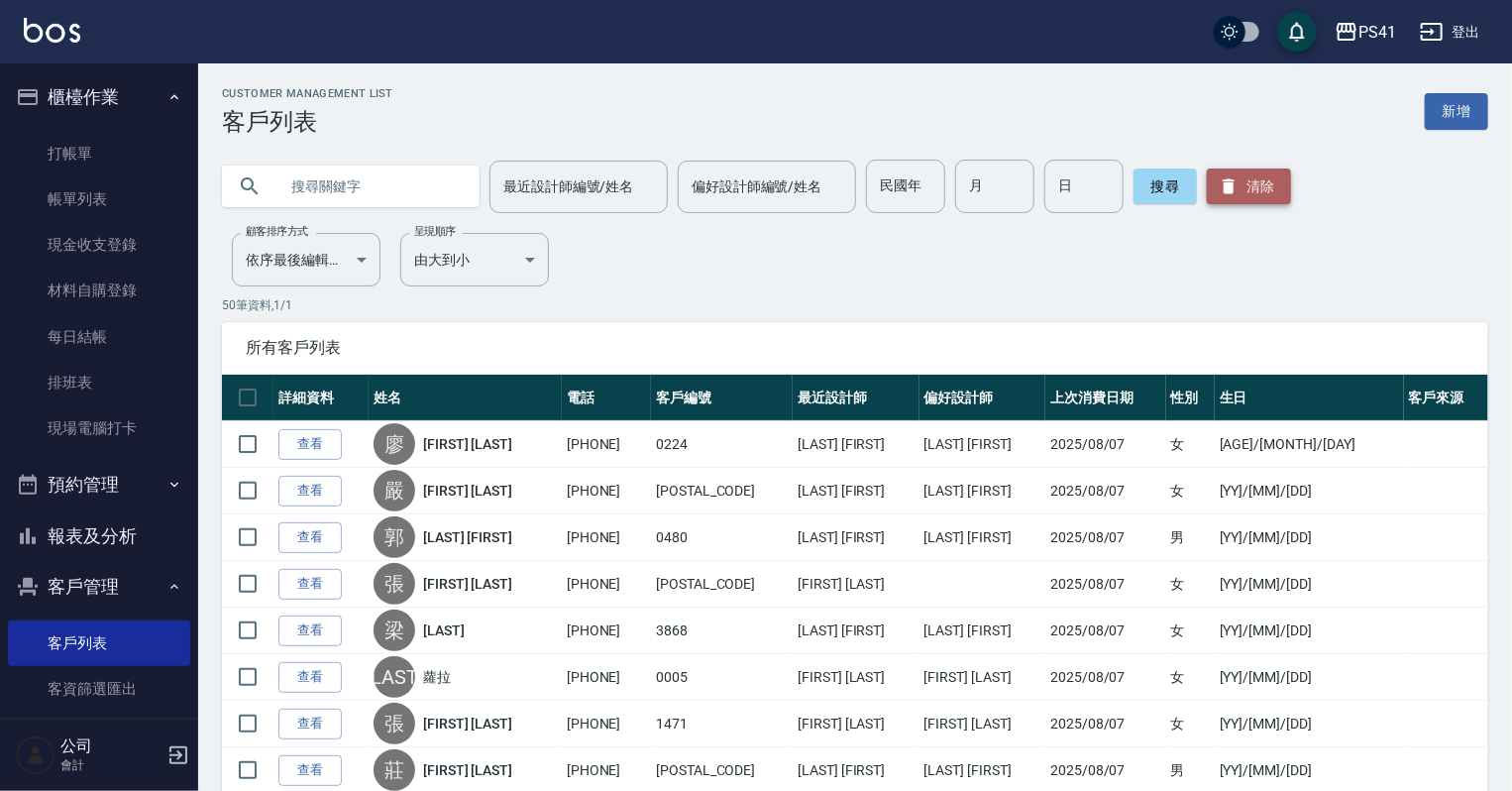 click on "清除" at bounding box center [1248, 186] 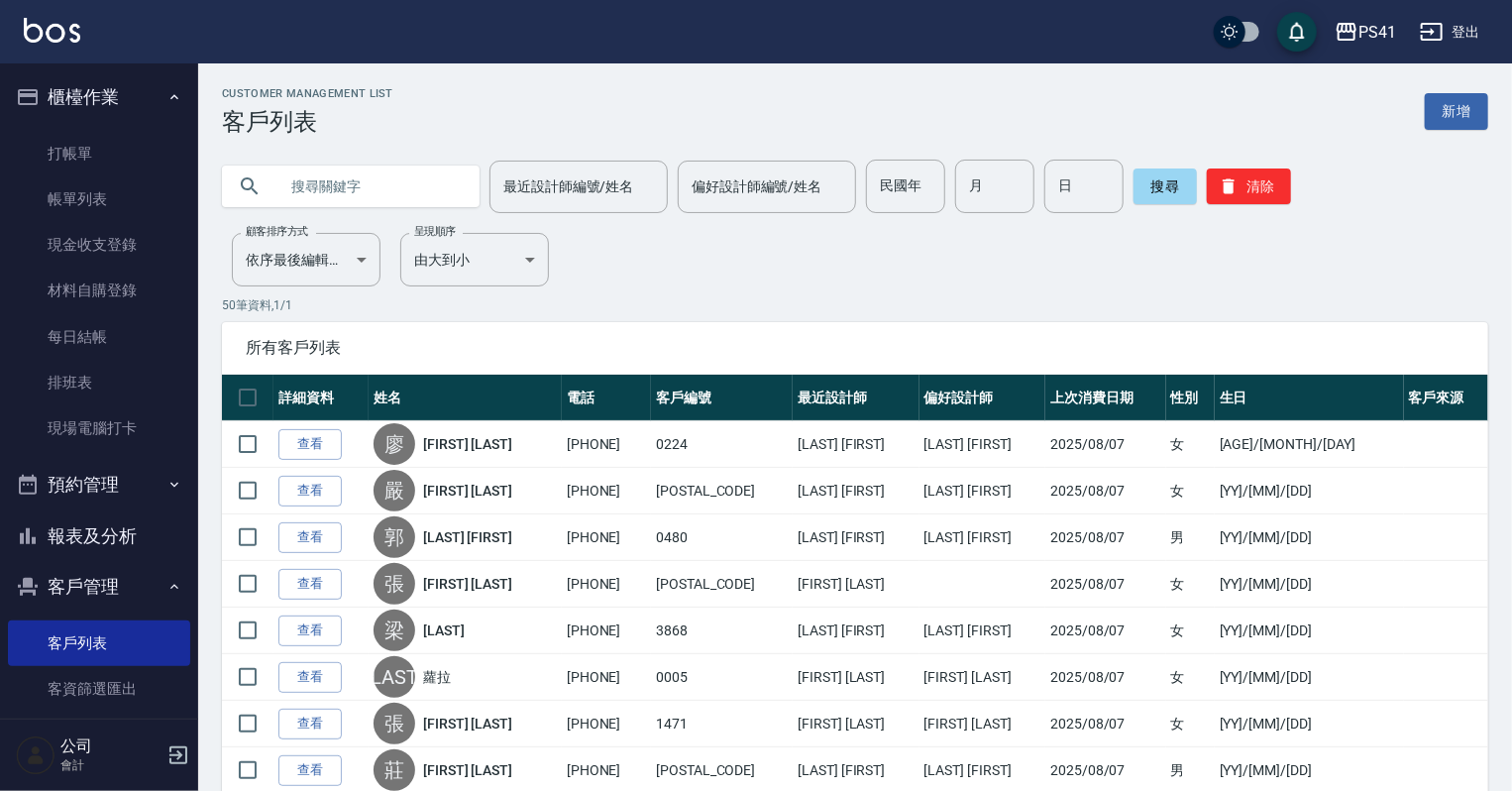 click at bounding box center [371, 186] 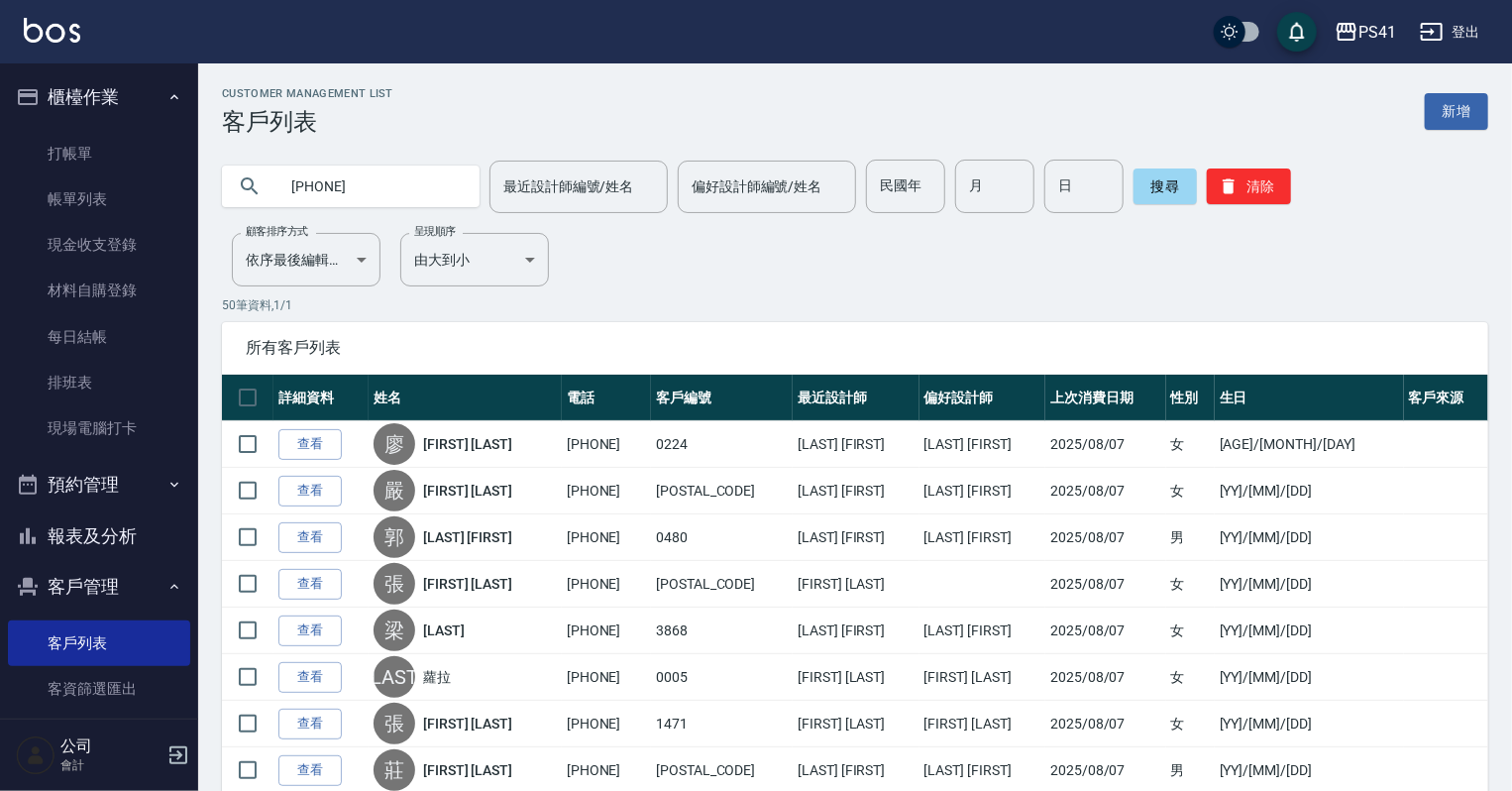type on "[PHONE]" 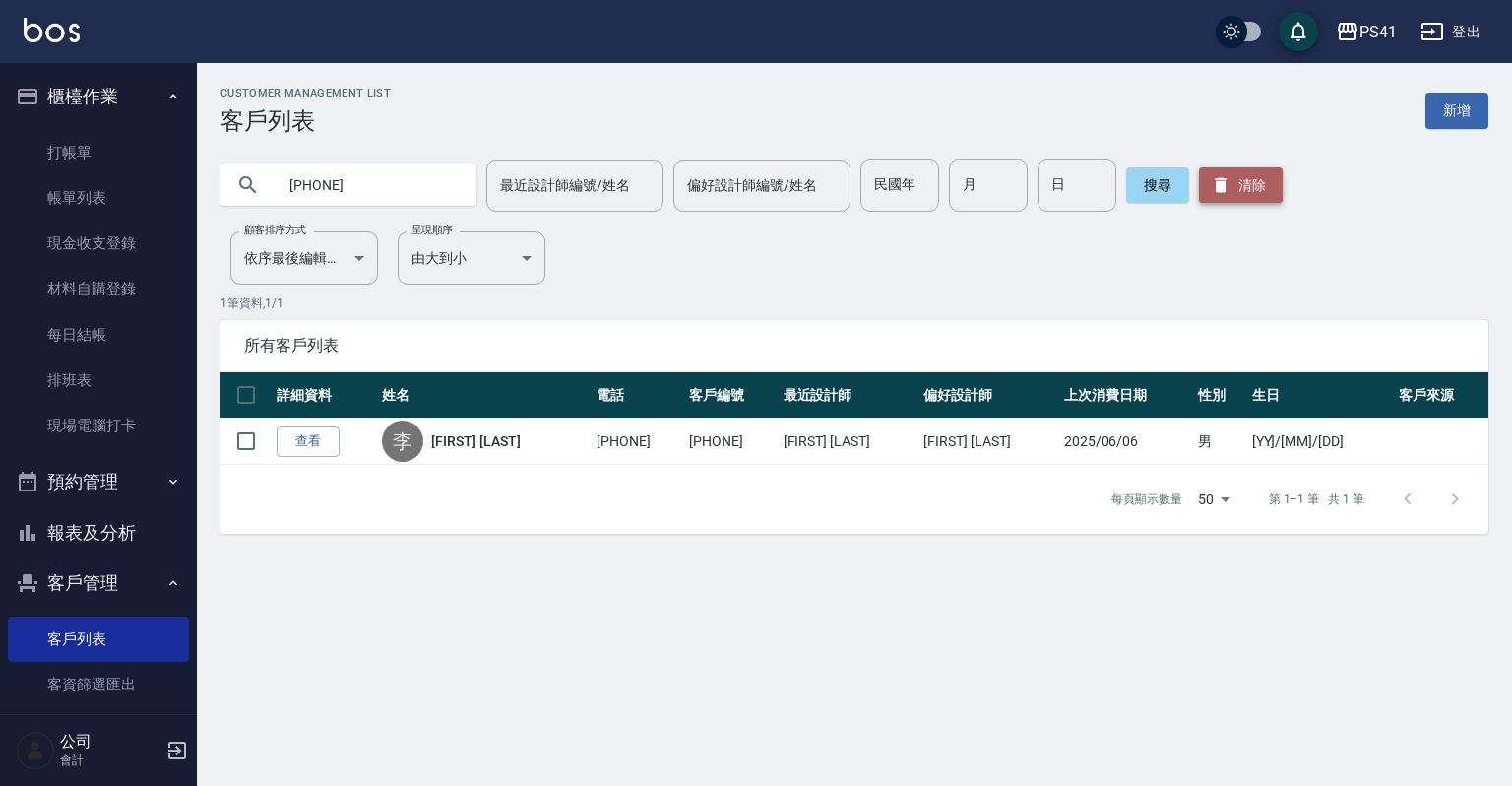 click on "清除" at bounding box center (1240, 185) 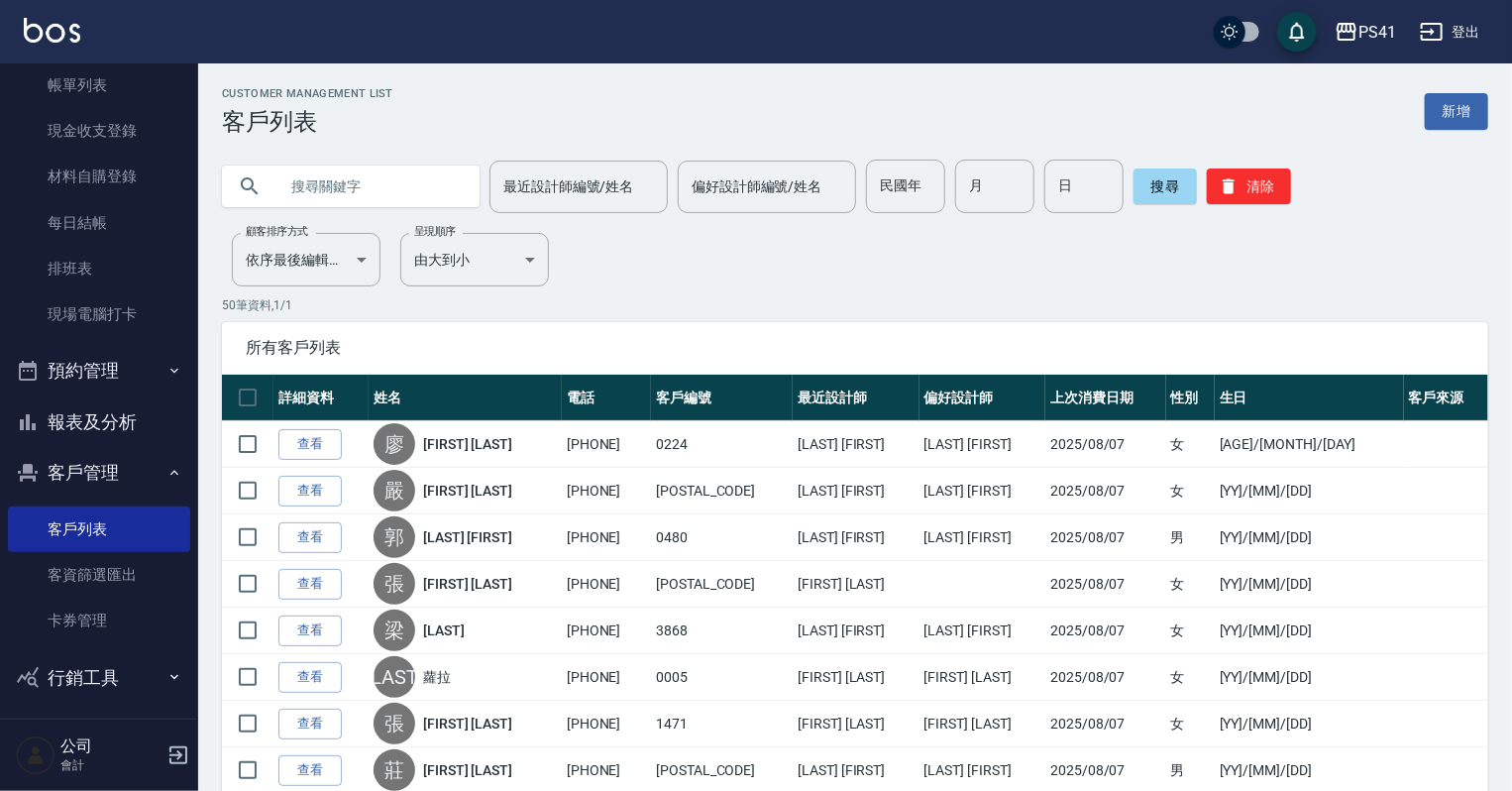 scroll, scrollTop: 121, scrollLeft: 0, axis: vertical 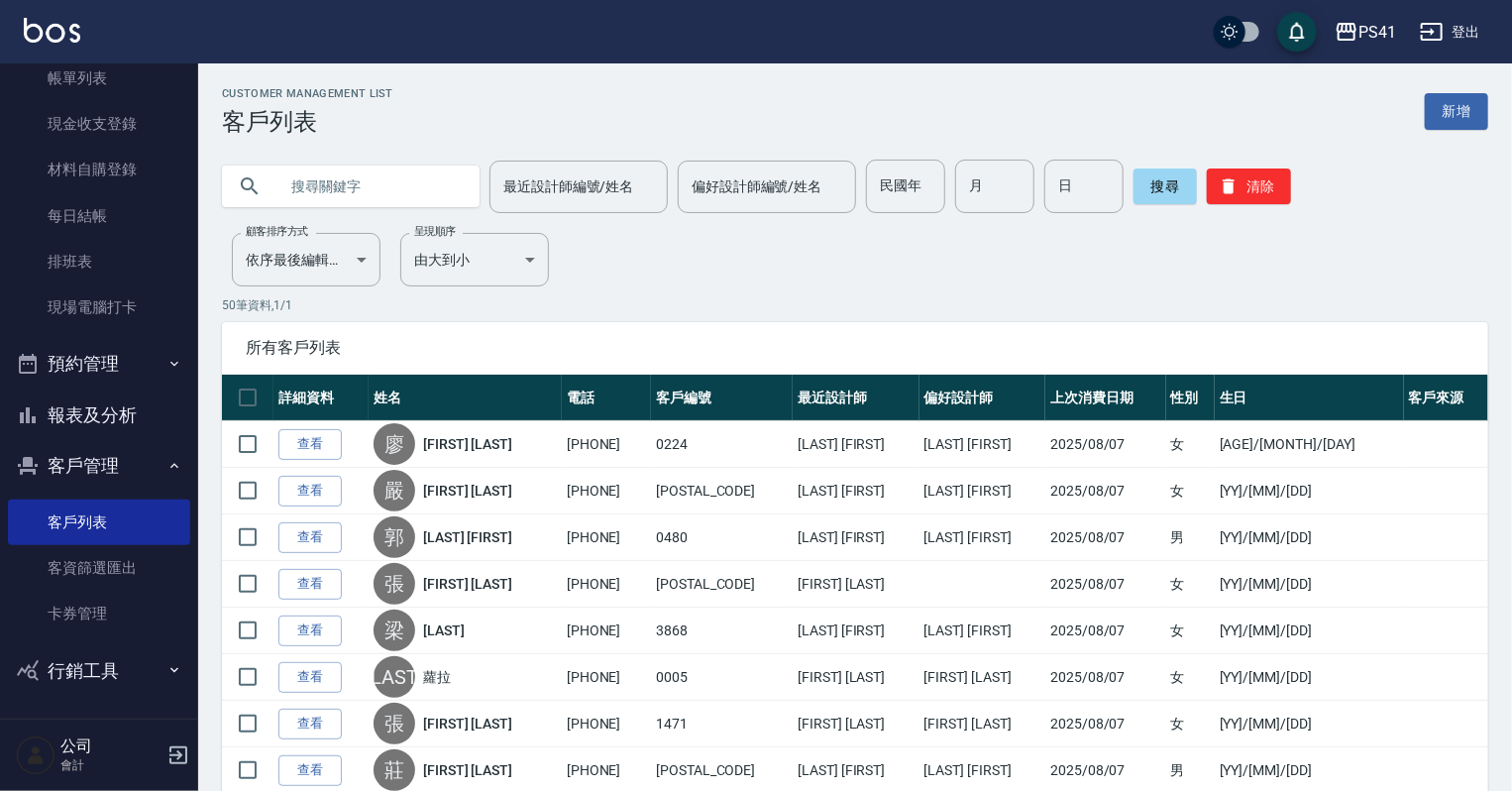 click at bounding box center (371, 186) 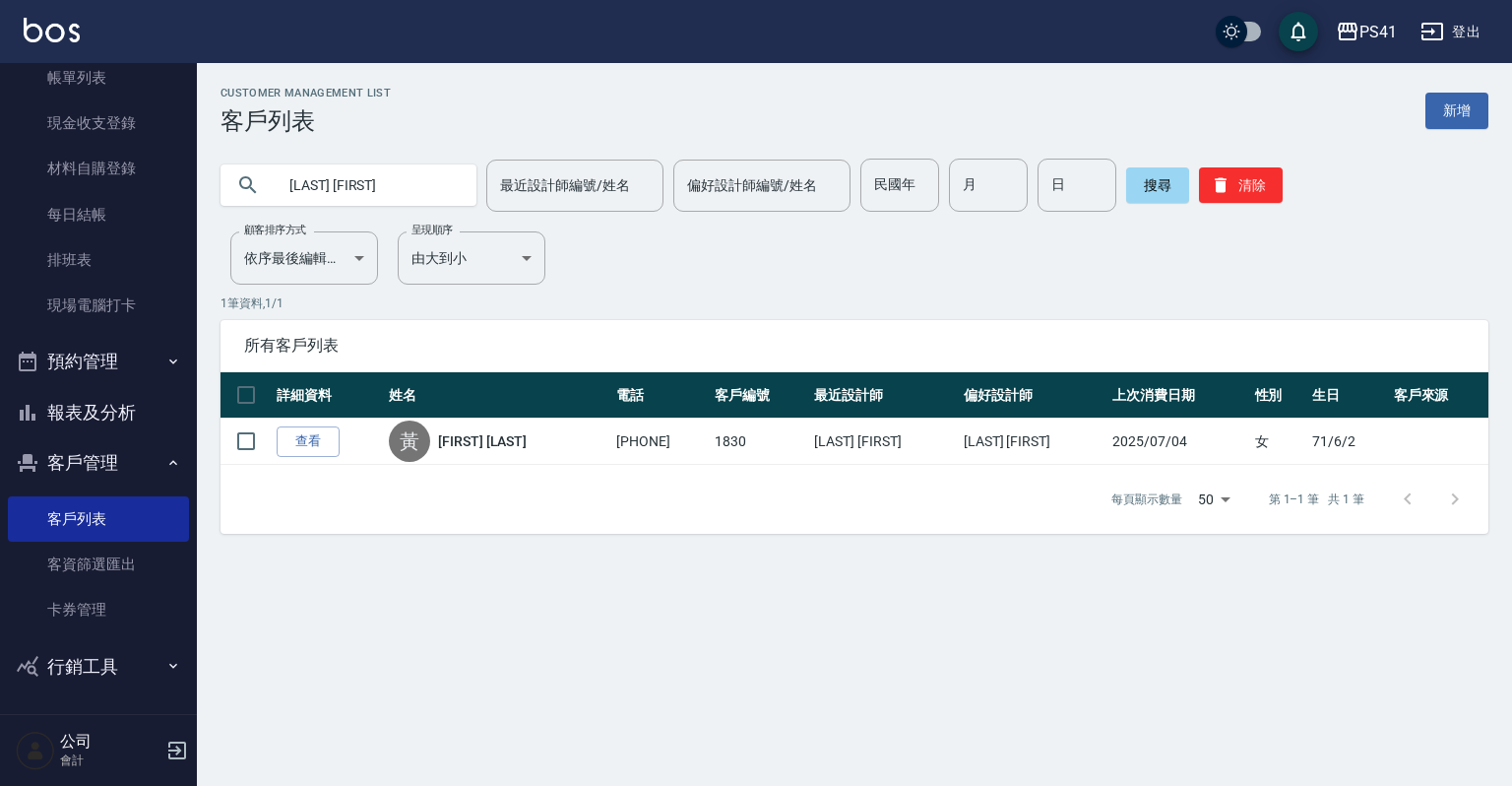 type on "黃" 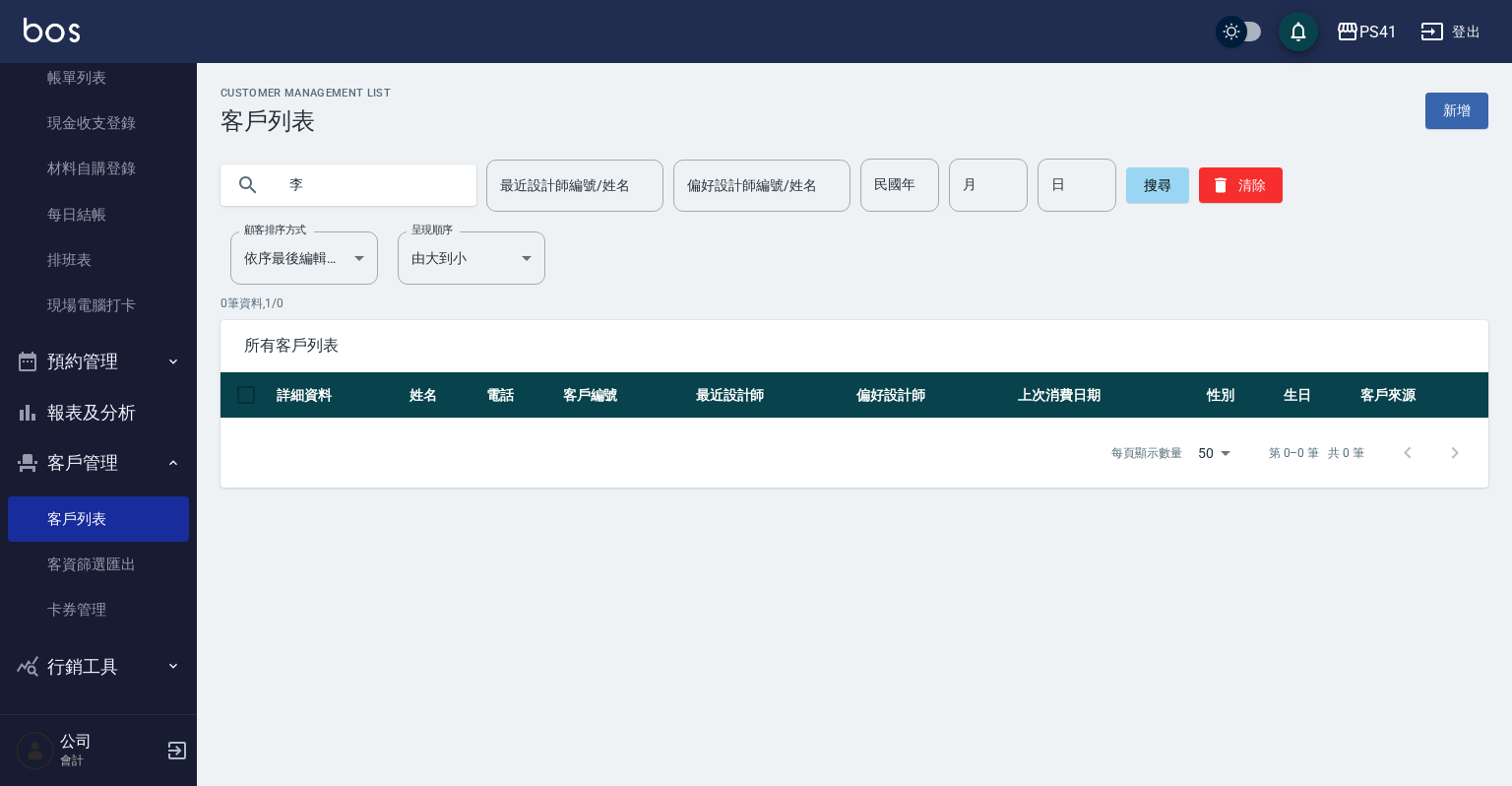 type on "李" 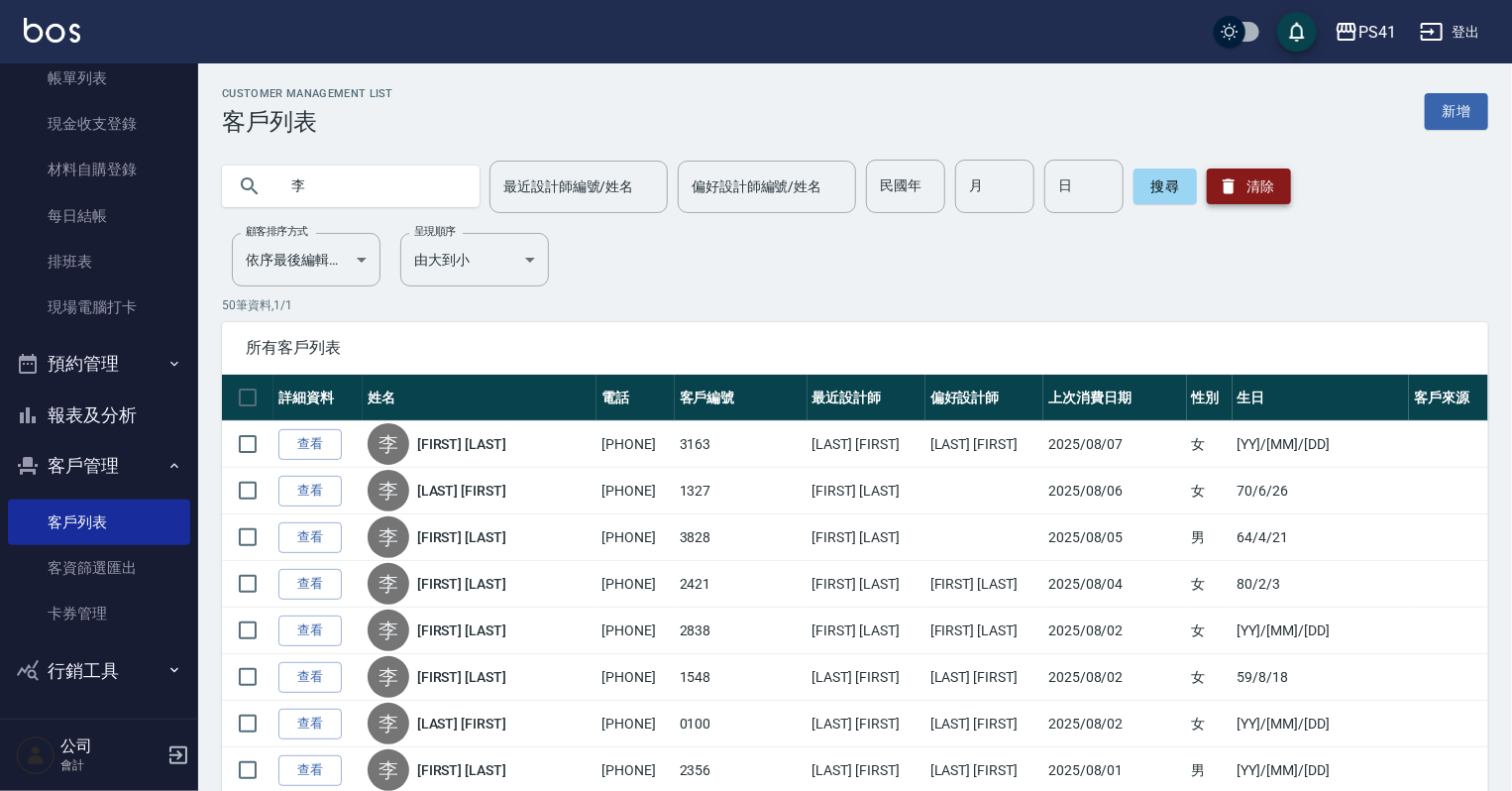 click on "清除" at bounding box center (1248, 186) 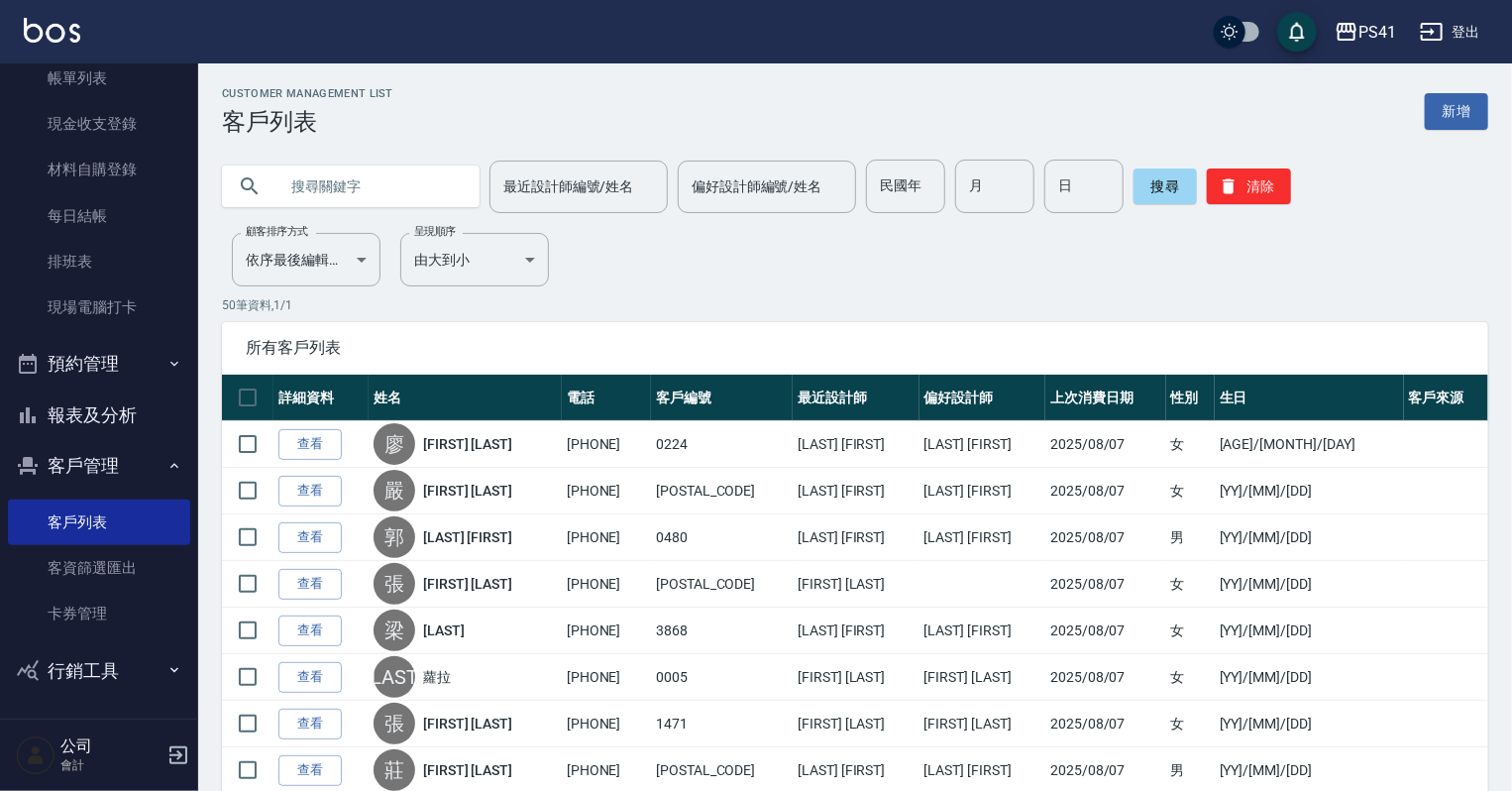 click at bounding box center (371, 186) 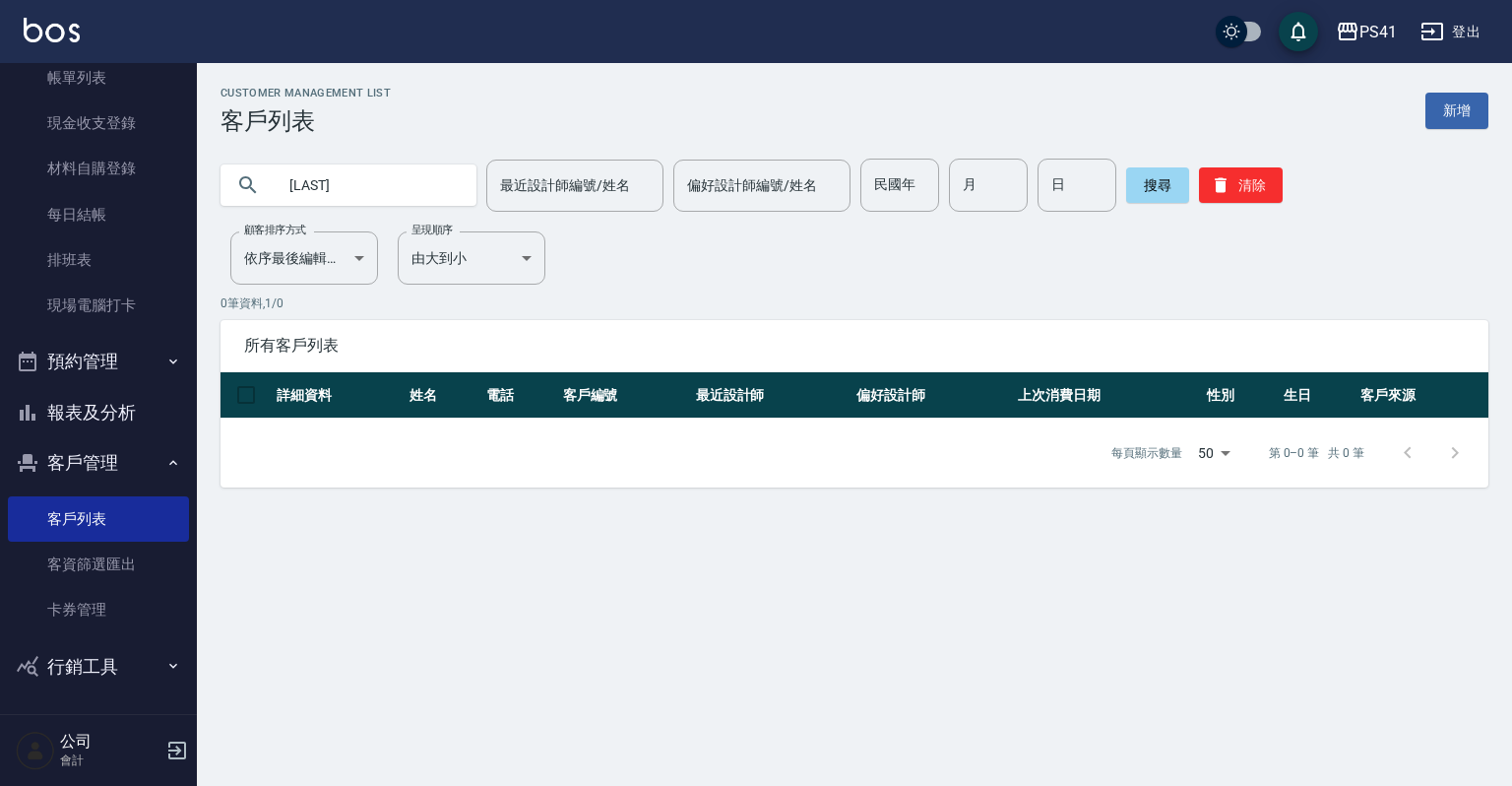 type on "[LAST]" 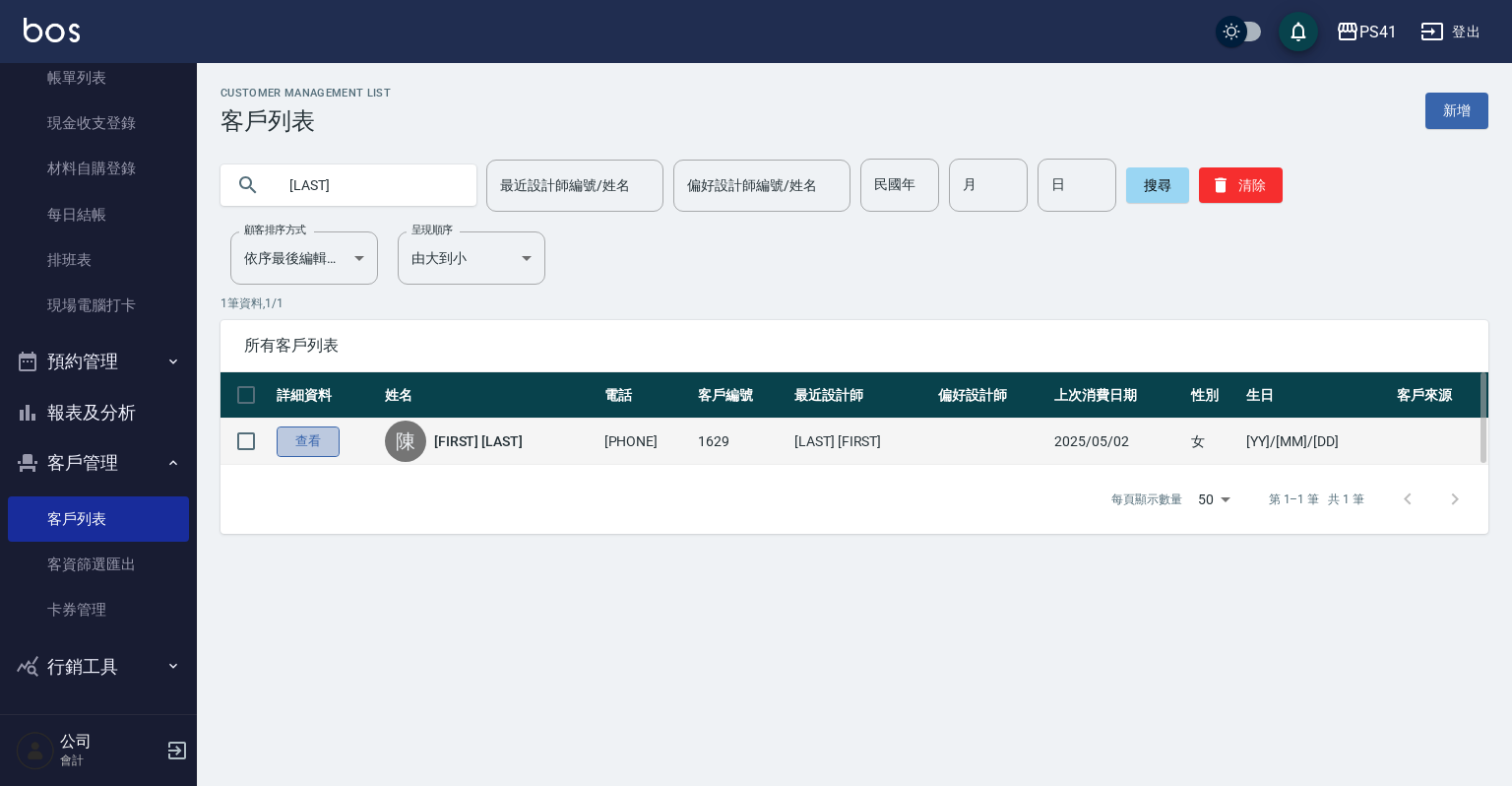 click on "查看" at bounding box center (308, 441) 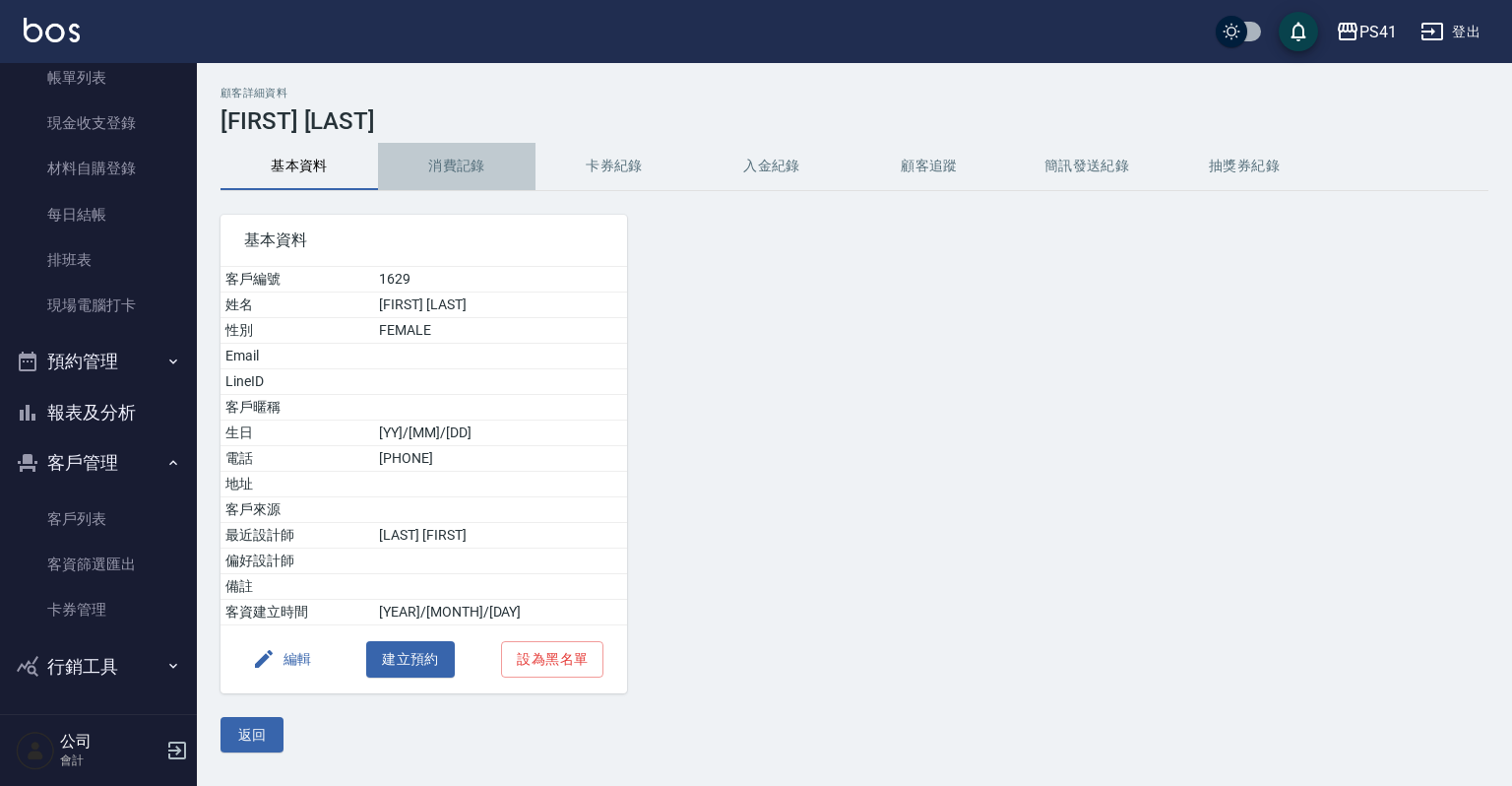 click on "消費記錄" at bounding box center [457, 166] 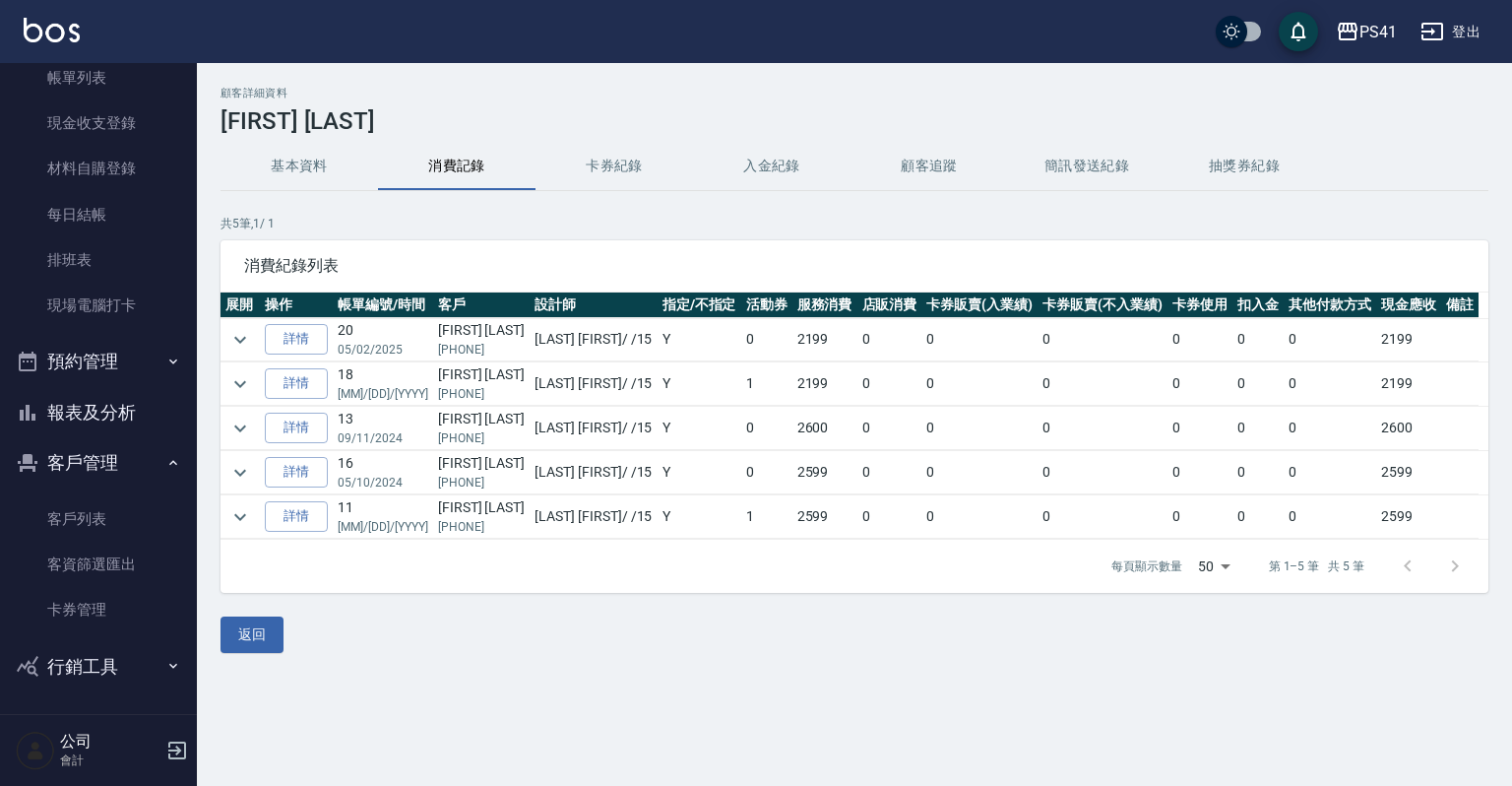 click on "基本資料" at bounding box center (299, 166) 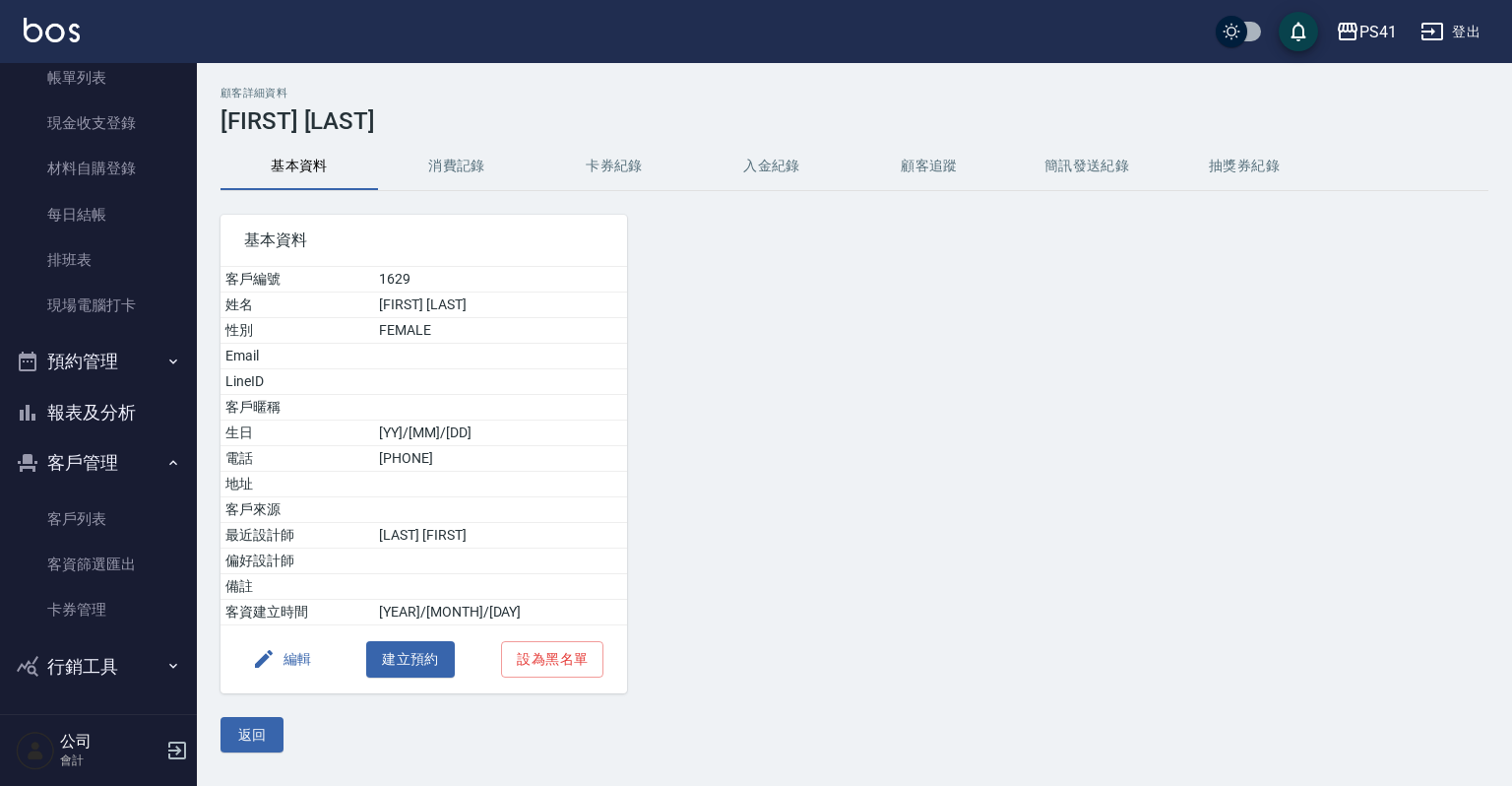 click on "消費記錄" at bounding box center (457, 166) 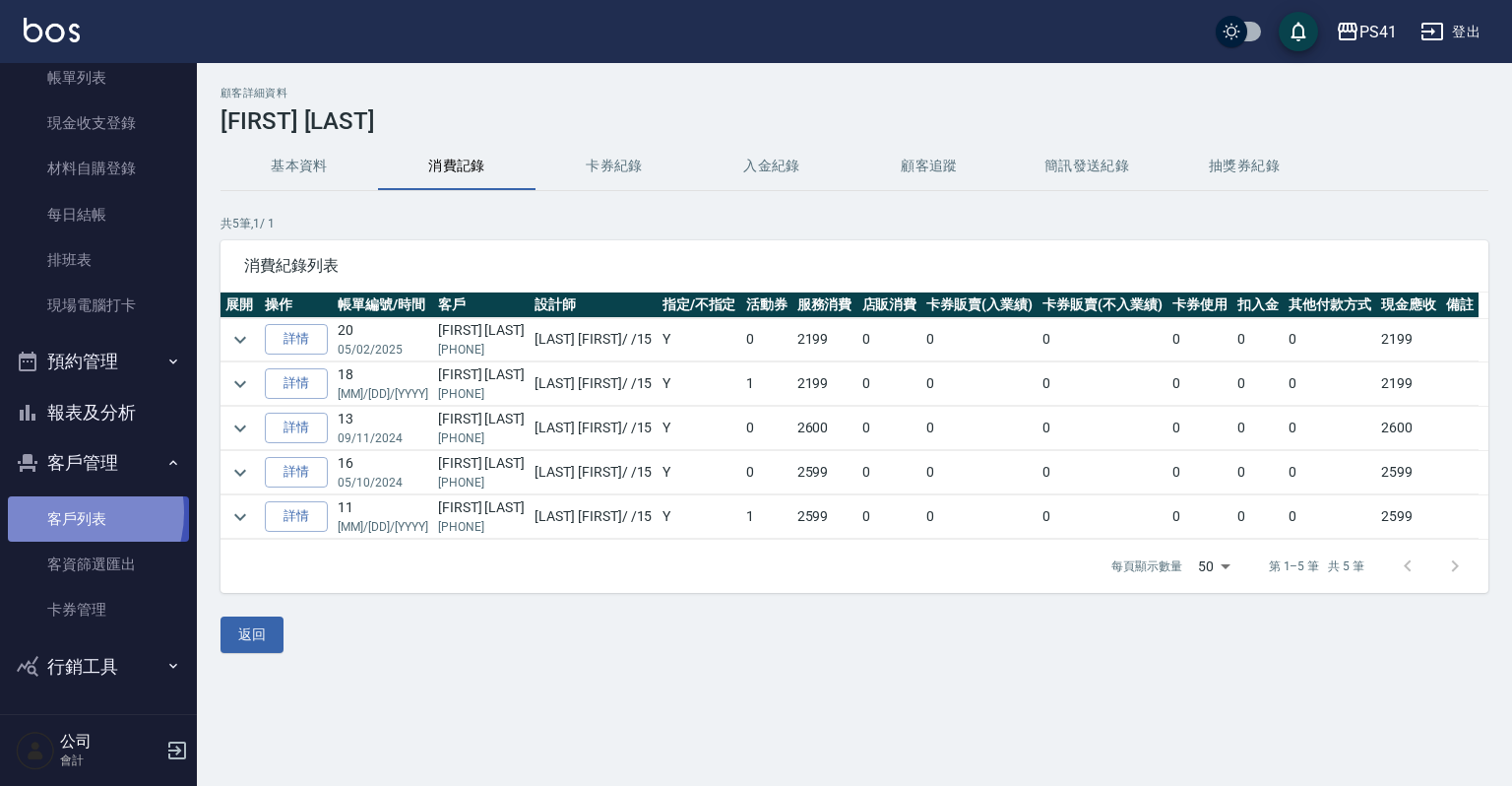 click on "客戶列表" at bounding box center (98, 519) 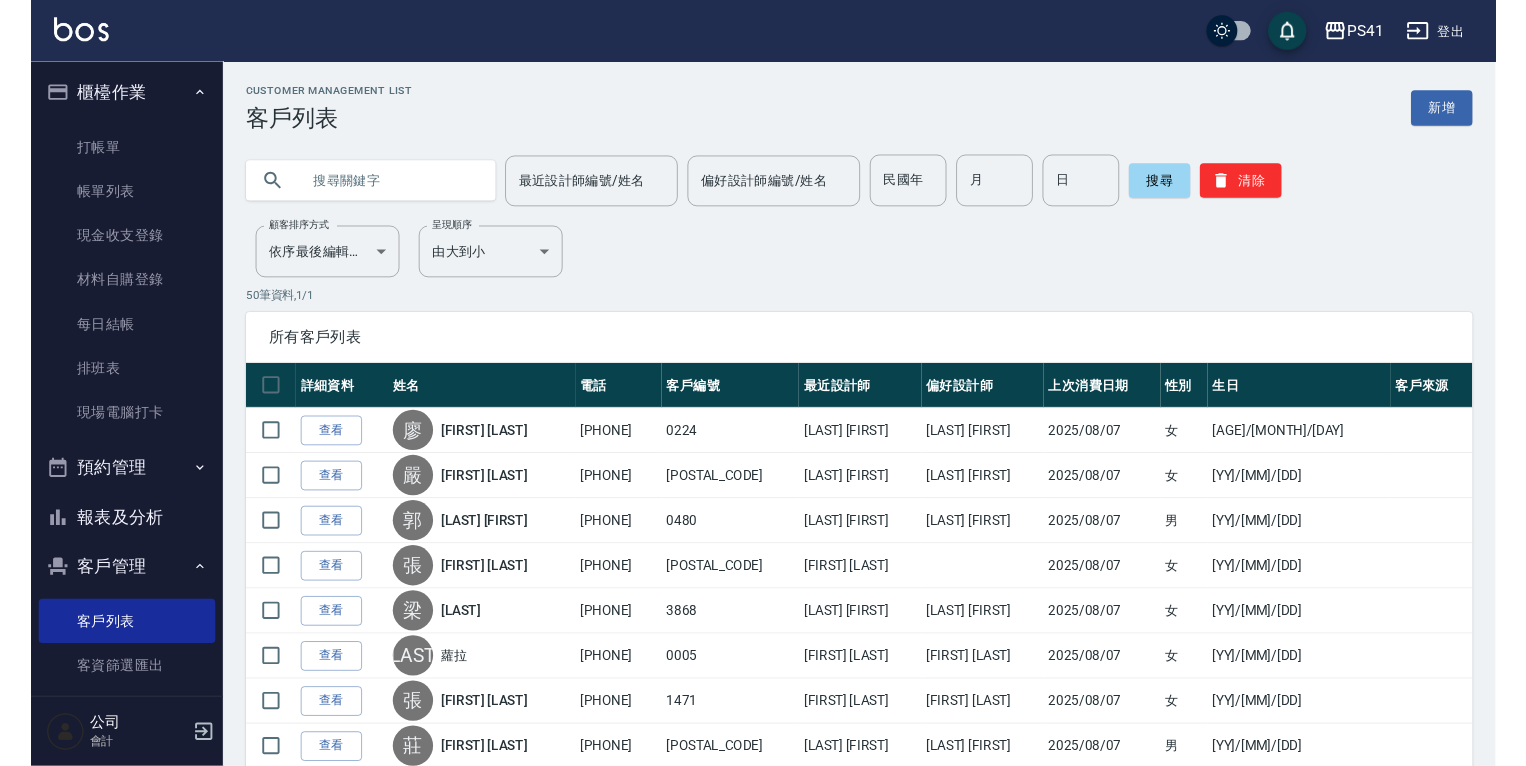scroll, scrollTop: 0, scrollLeft: 0, axis: both 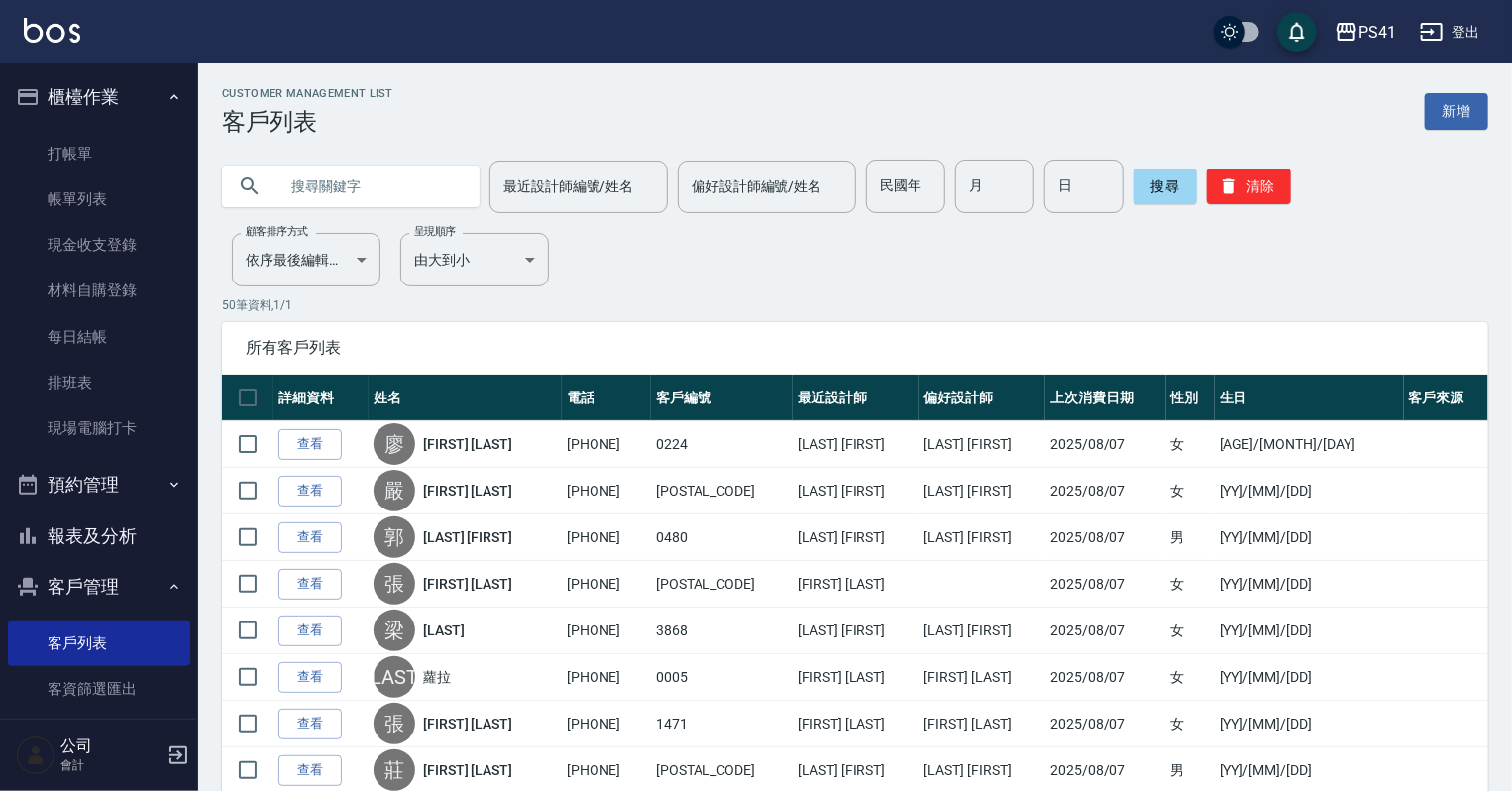 click on "櫃檯作業" at bounding box center [99, 97] 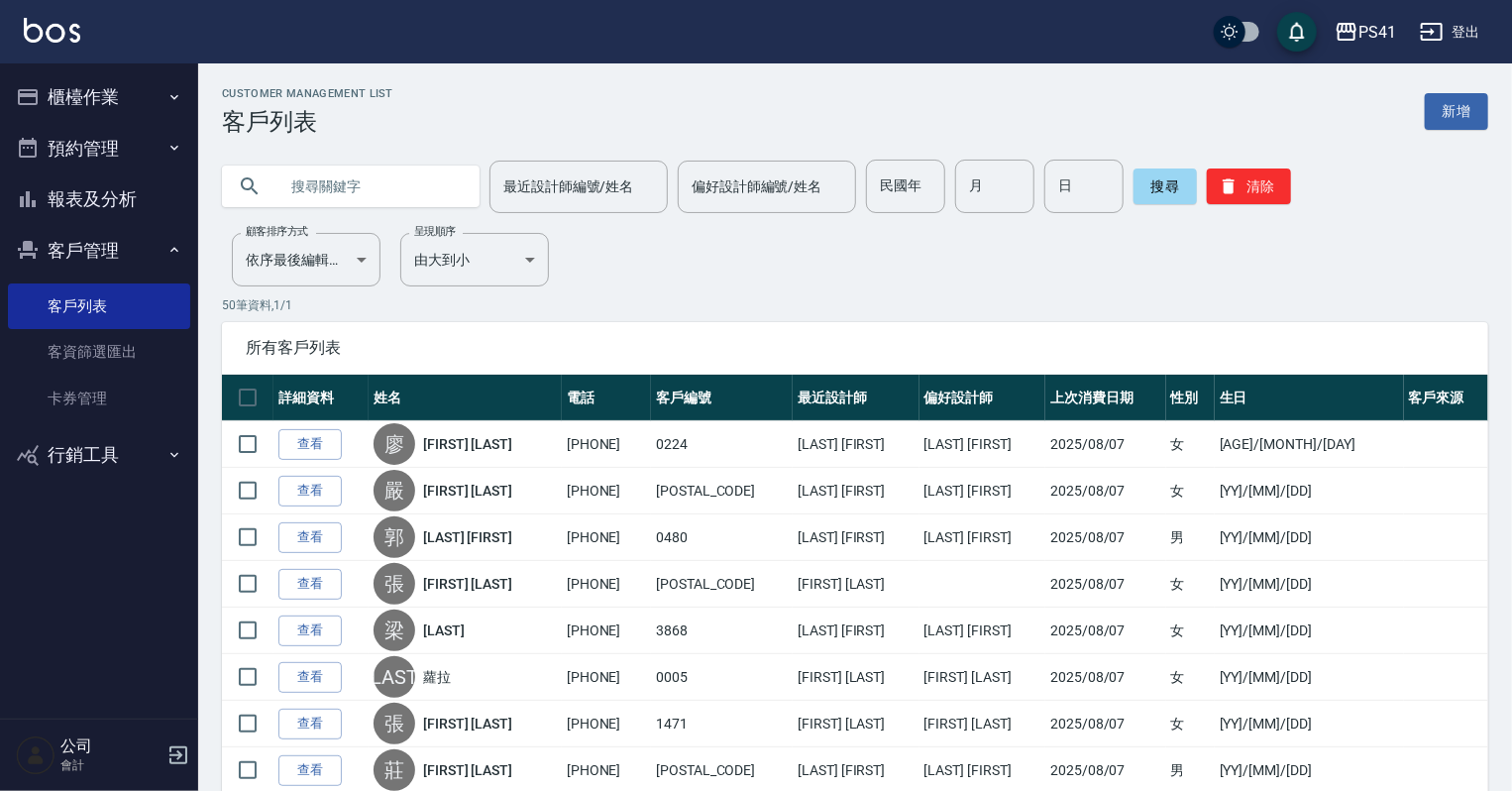 click on "報表及分析" at bounding box center [99, 199] 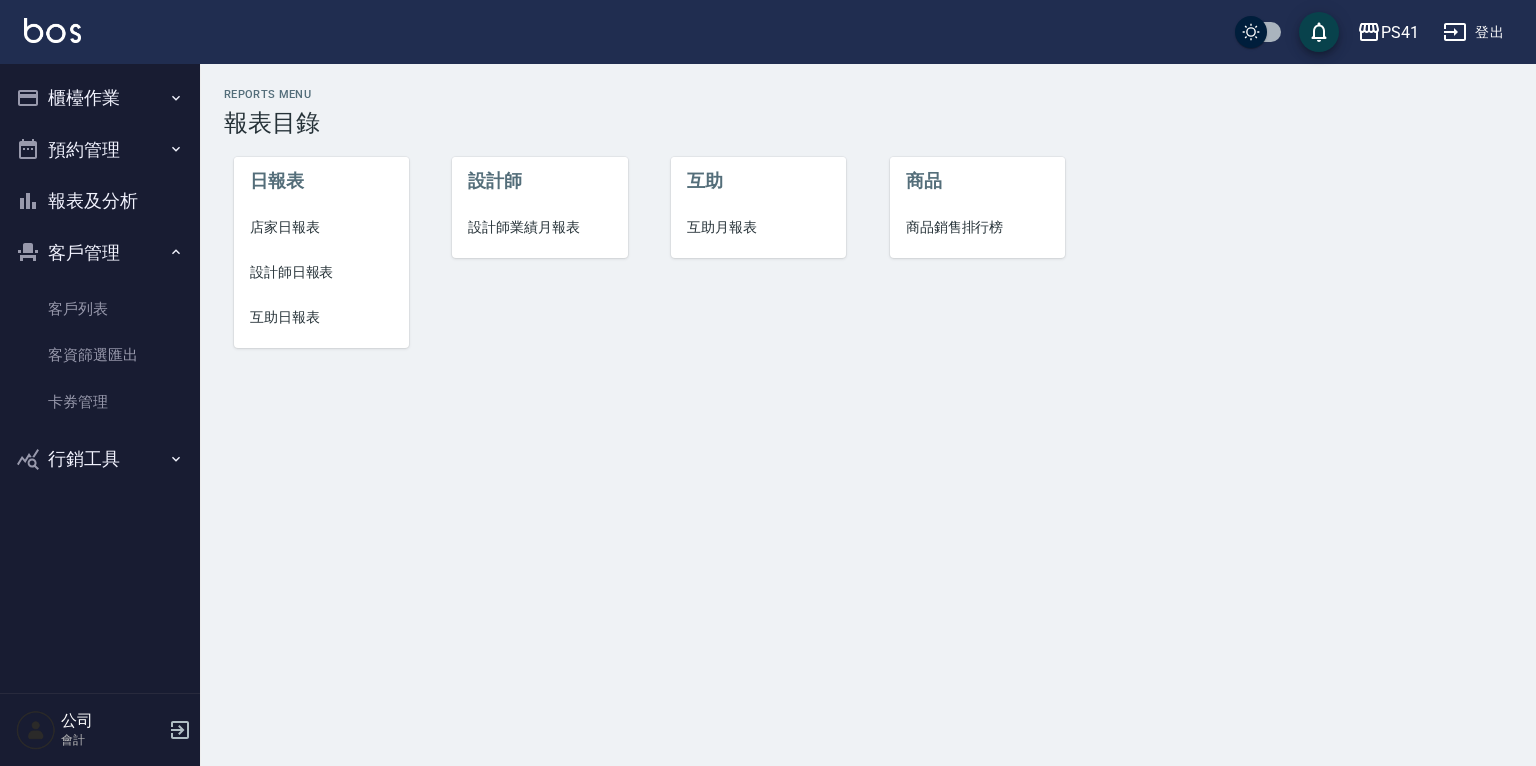 click on "互助日報表" at bounding box center (321, 317) 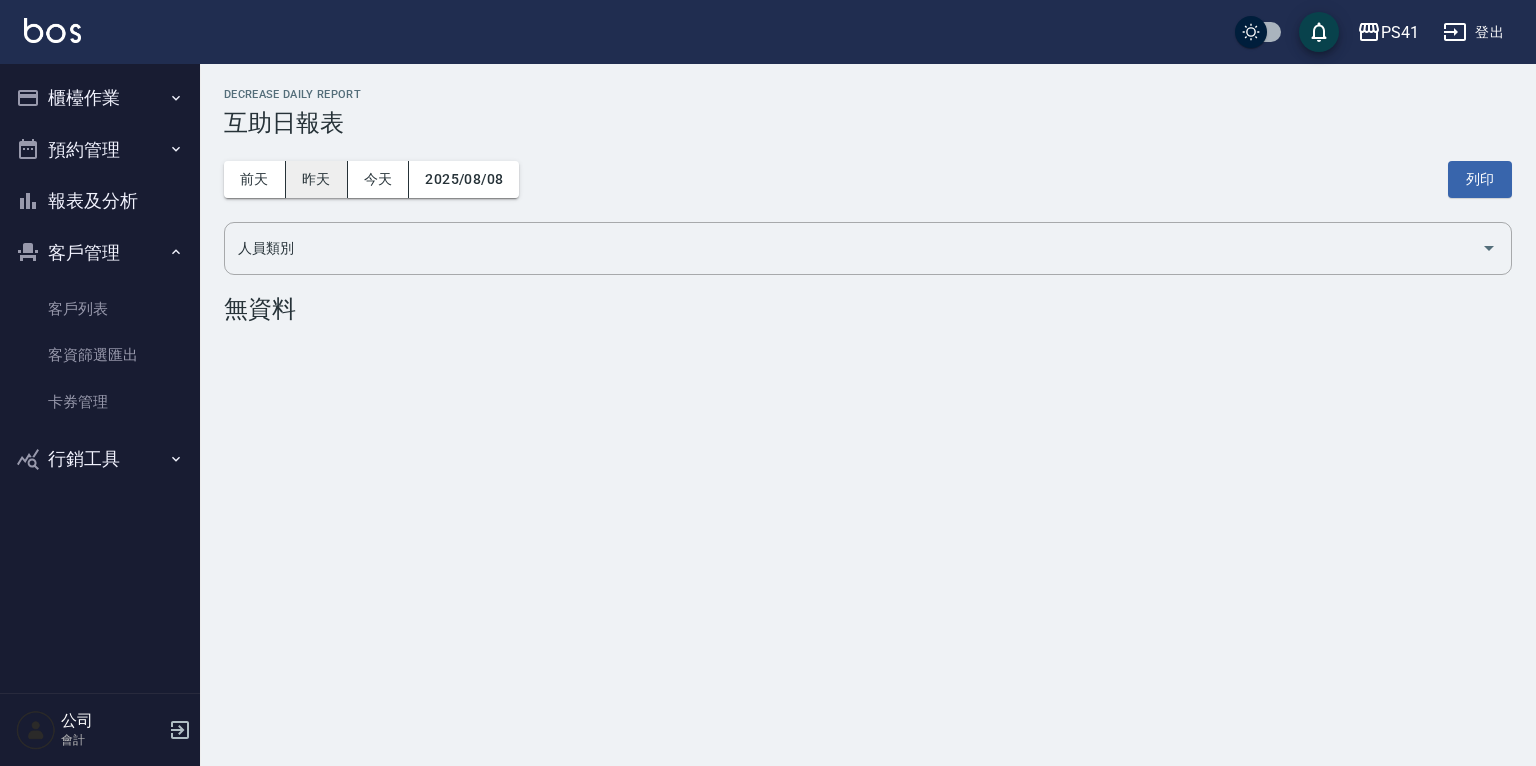 drag, startPoint x: 331, startPoint y: 158, endPoint x: 329, endPoint y: 171, distance: 13.152946 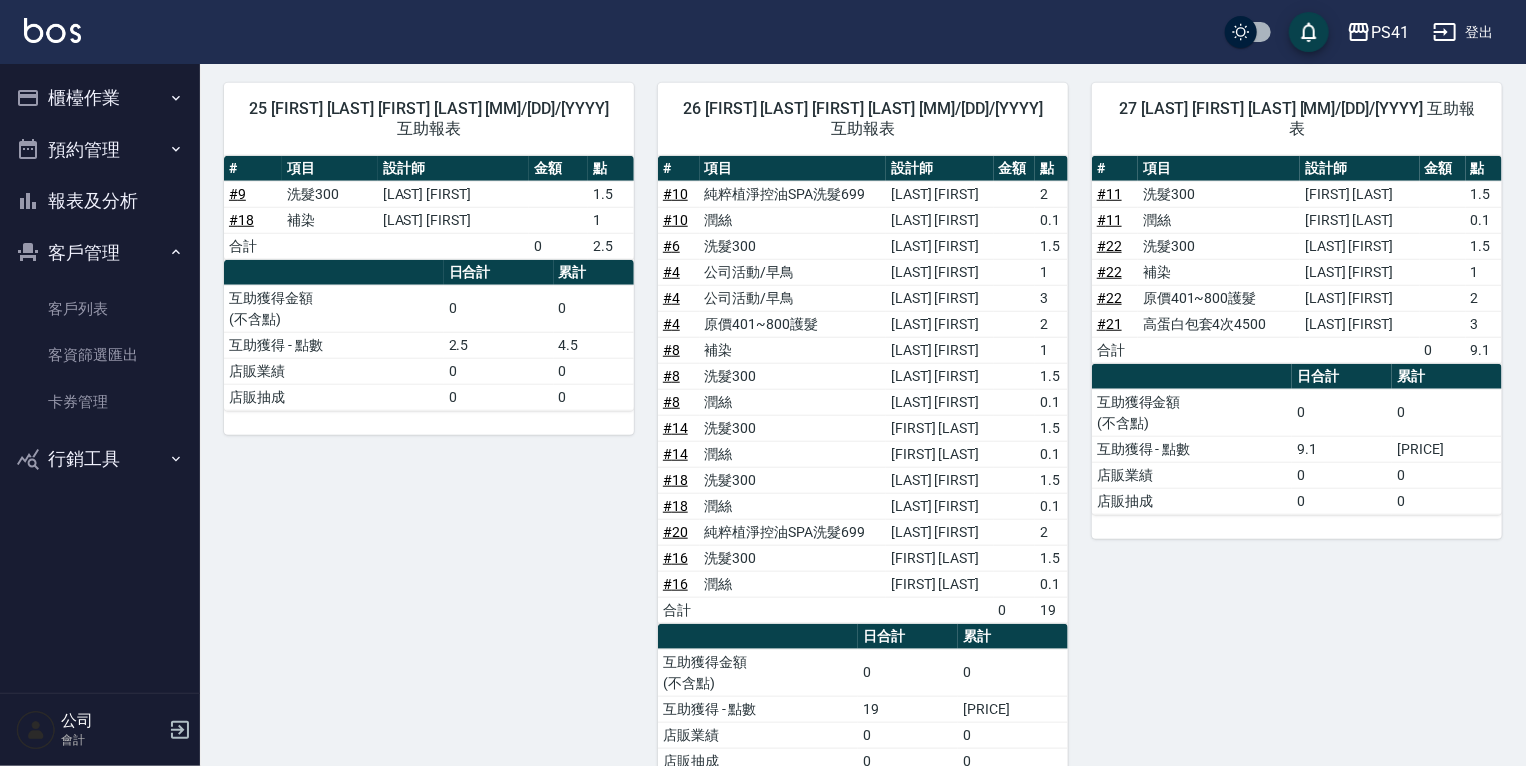 scroll, scrollTop: 752, scrollLeft: 0, axis: vertical 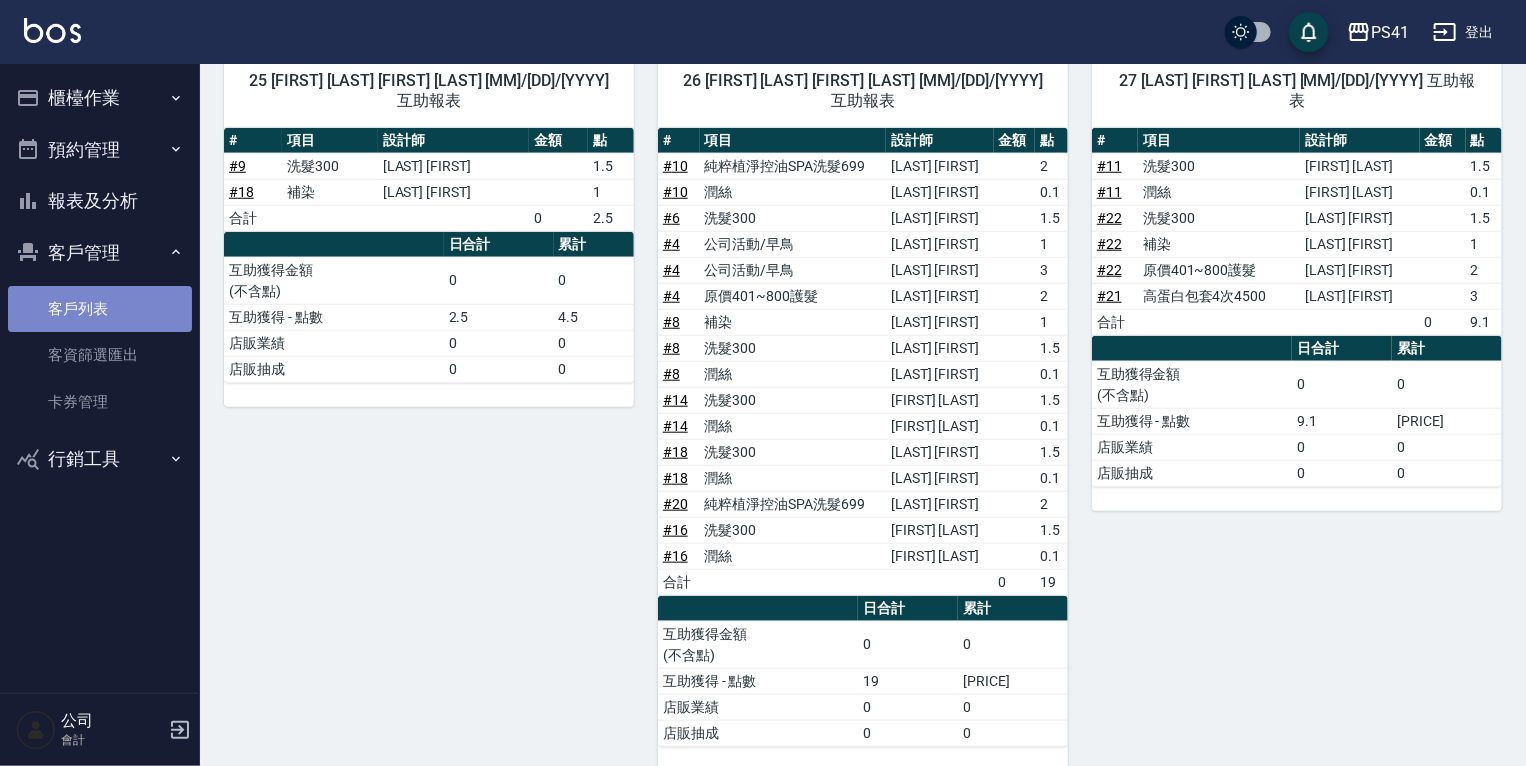 click on "客戶列表" at bounding box center [100, 309] 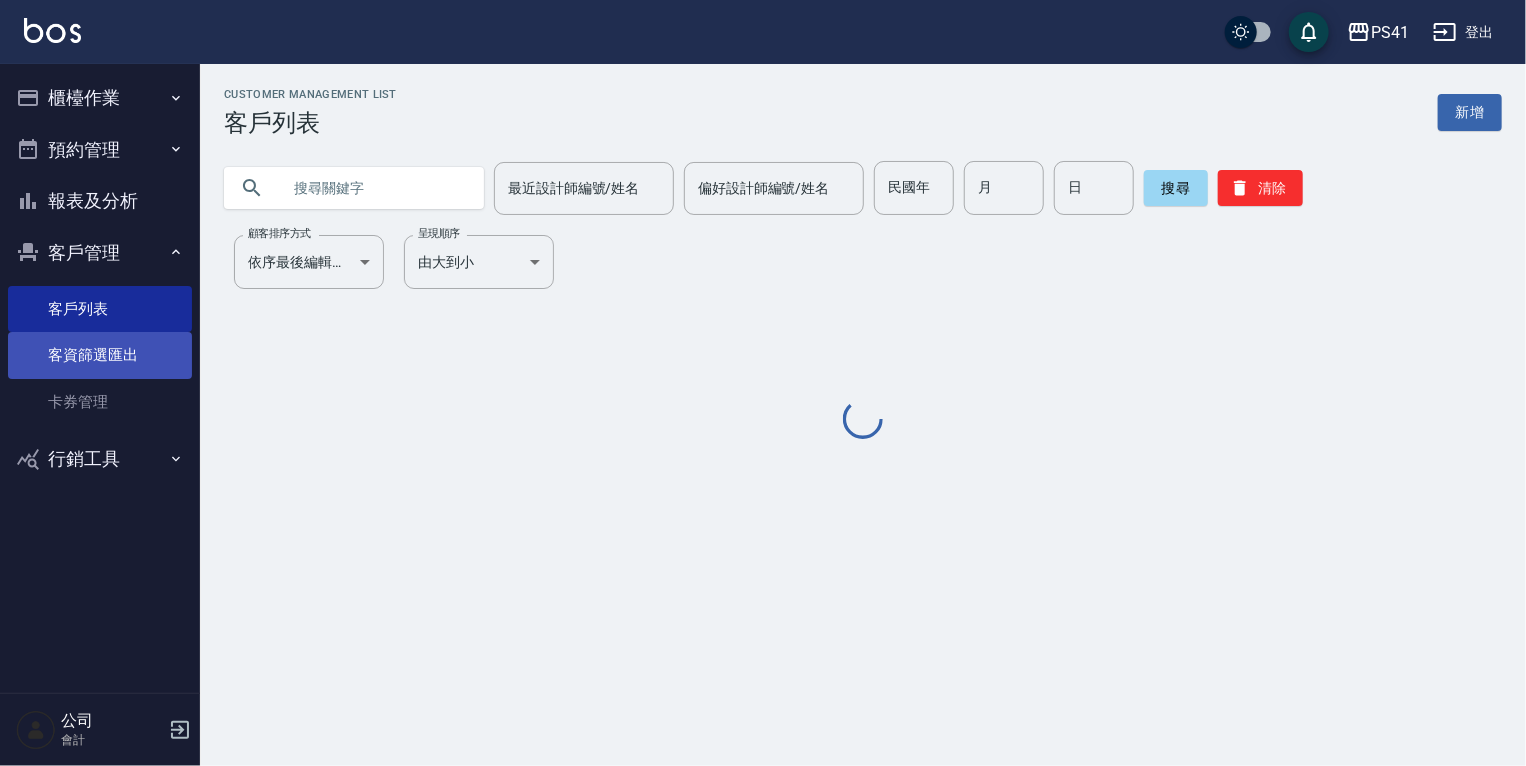 scroll, scrollTop: 0, scrollLeft: 0, axis: both 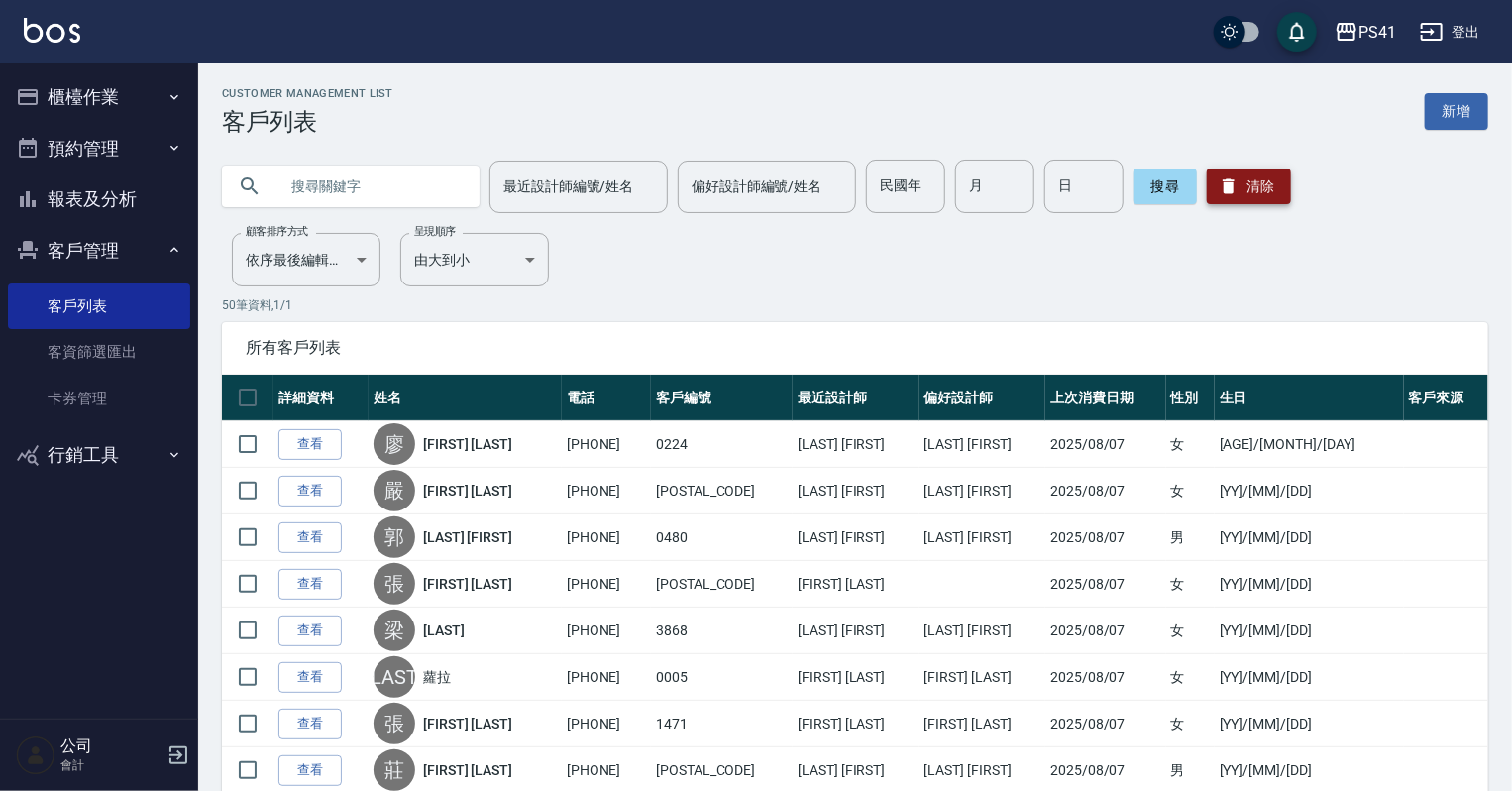 click on "清除" at bounding box center (1248, 186) 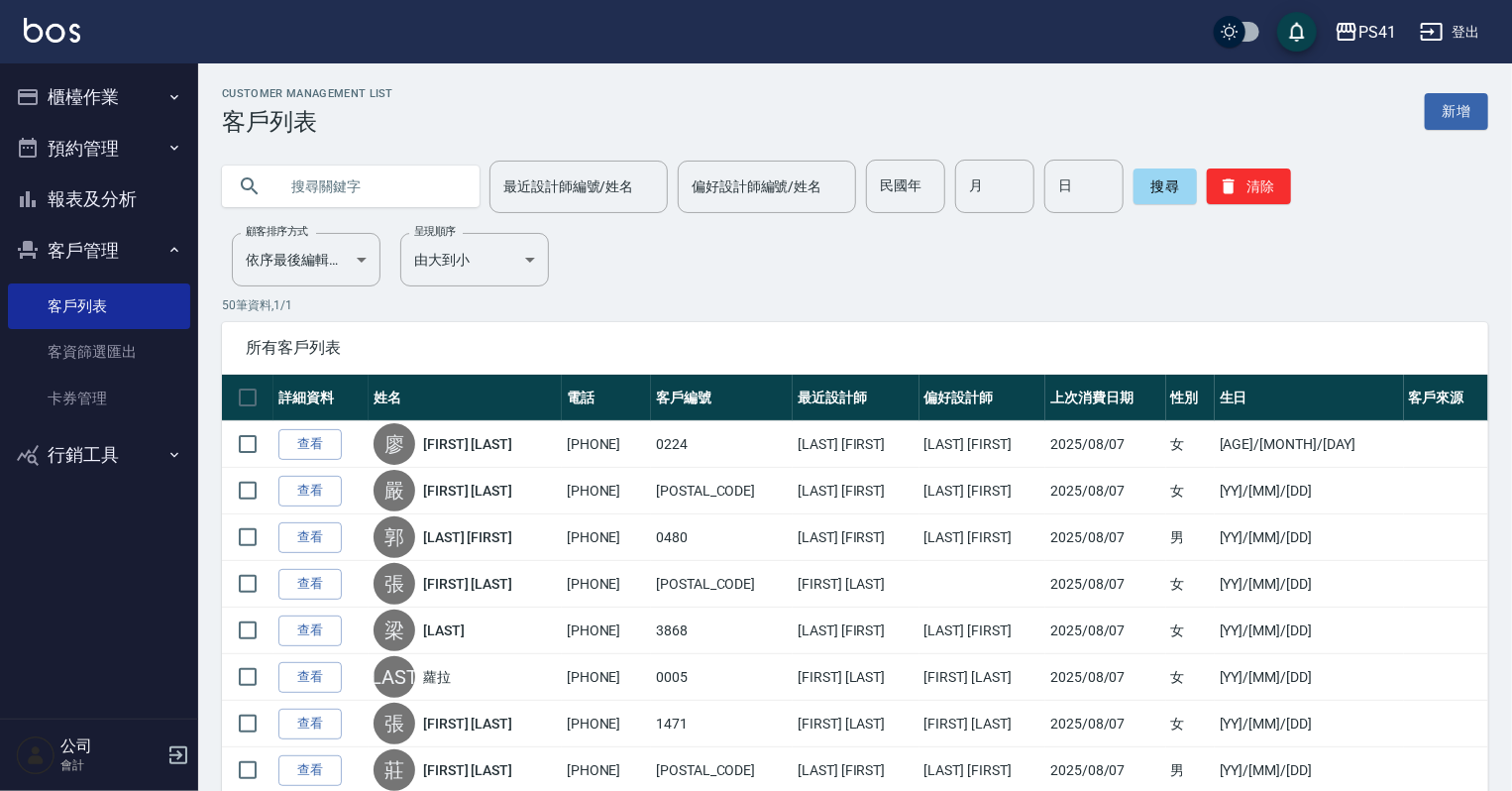 click at bounding box center [371, 186] 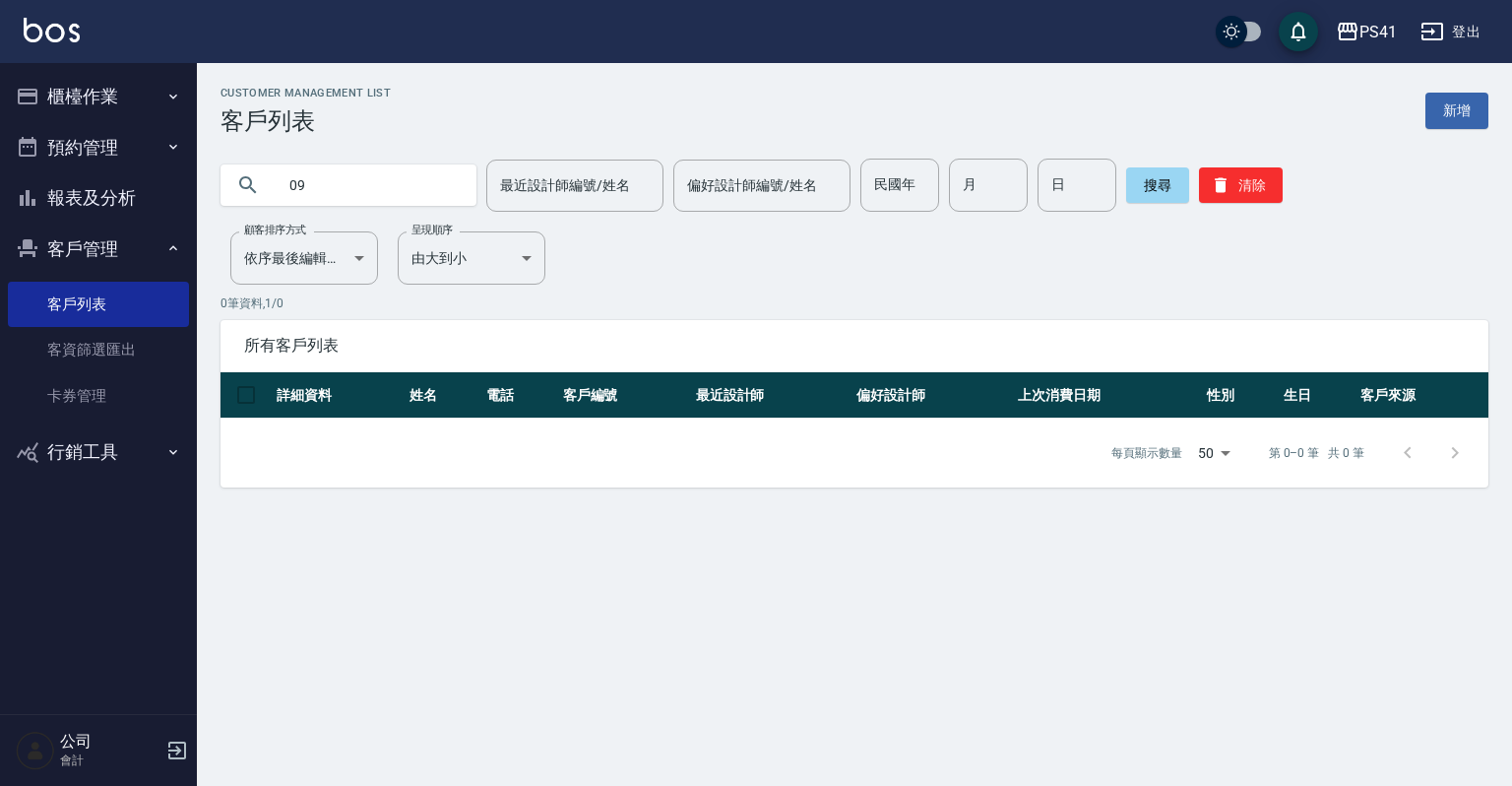 type on "0" 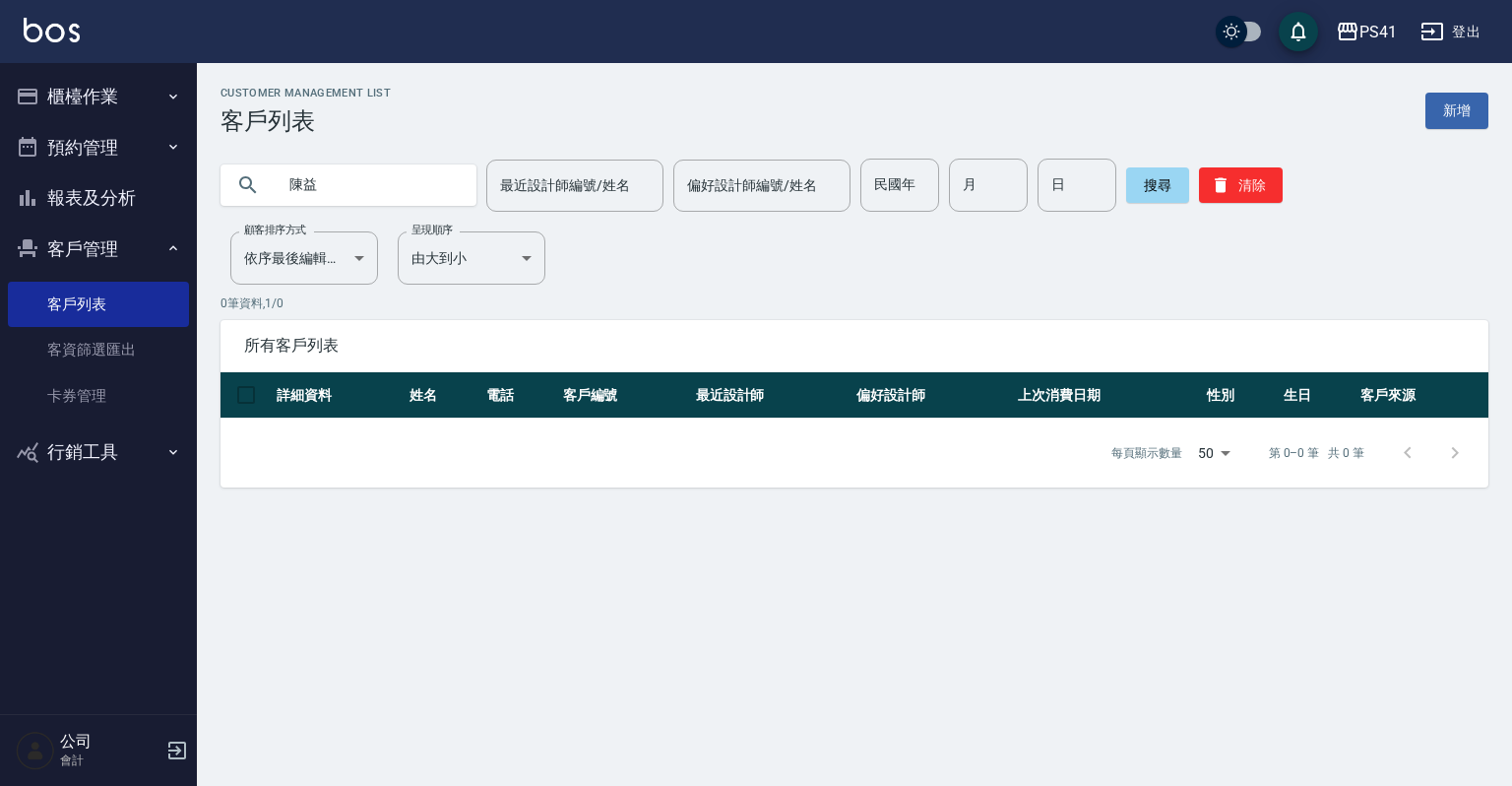 type on "陳益" 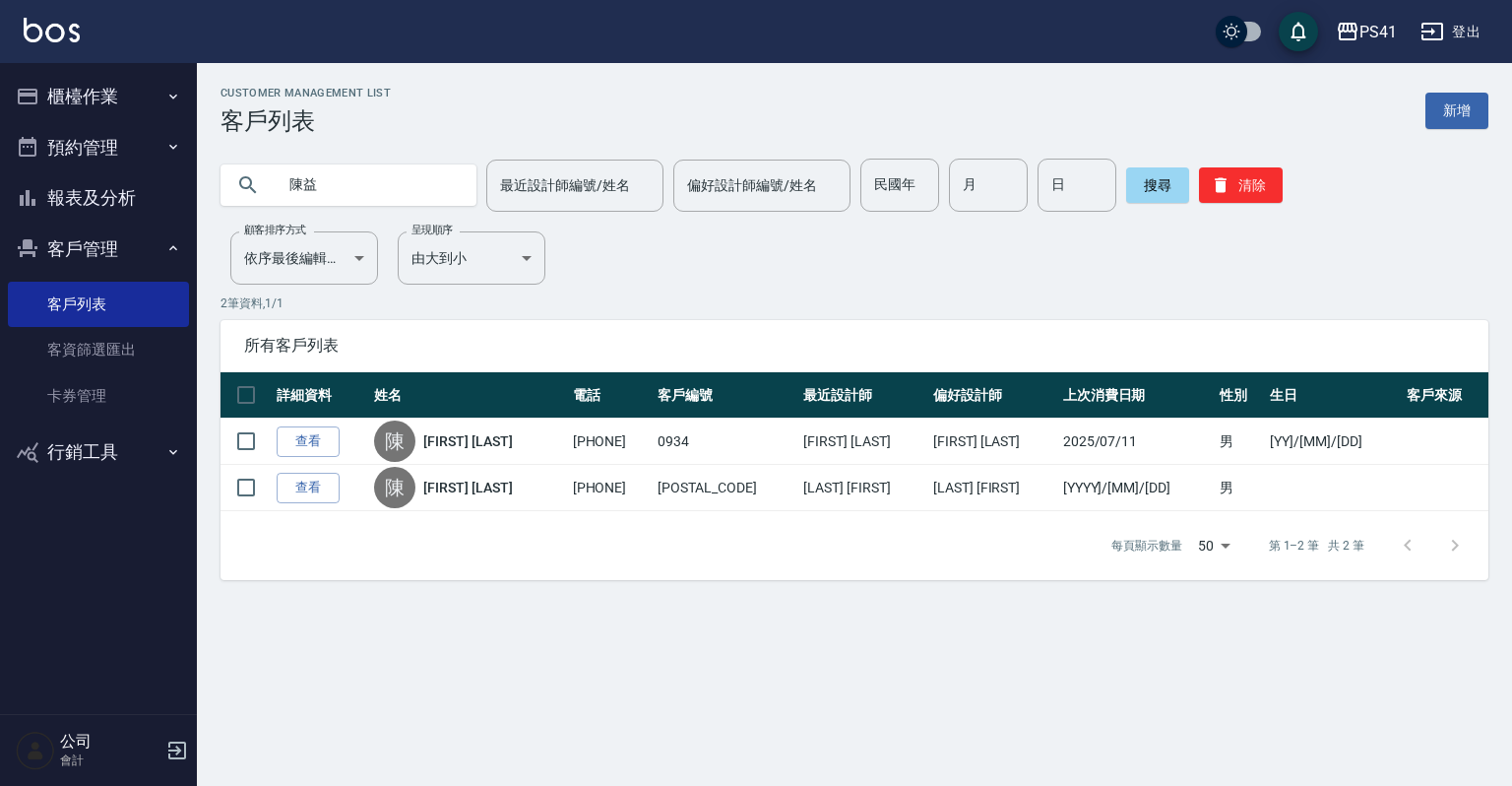 click on "報表及分析" at bounding box center [98, 198] 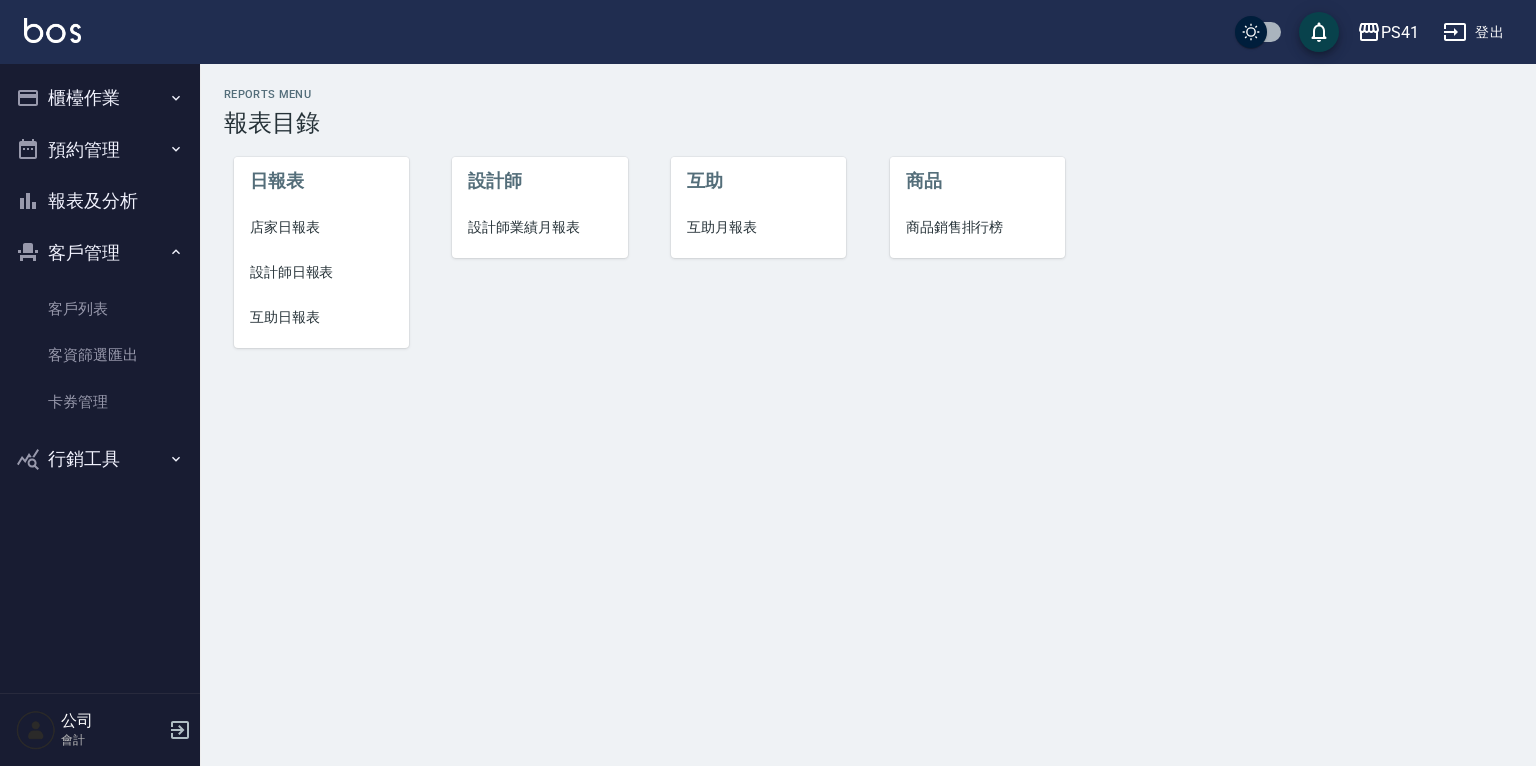 click on "設計師日報表" at bounding box center (321, 272) 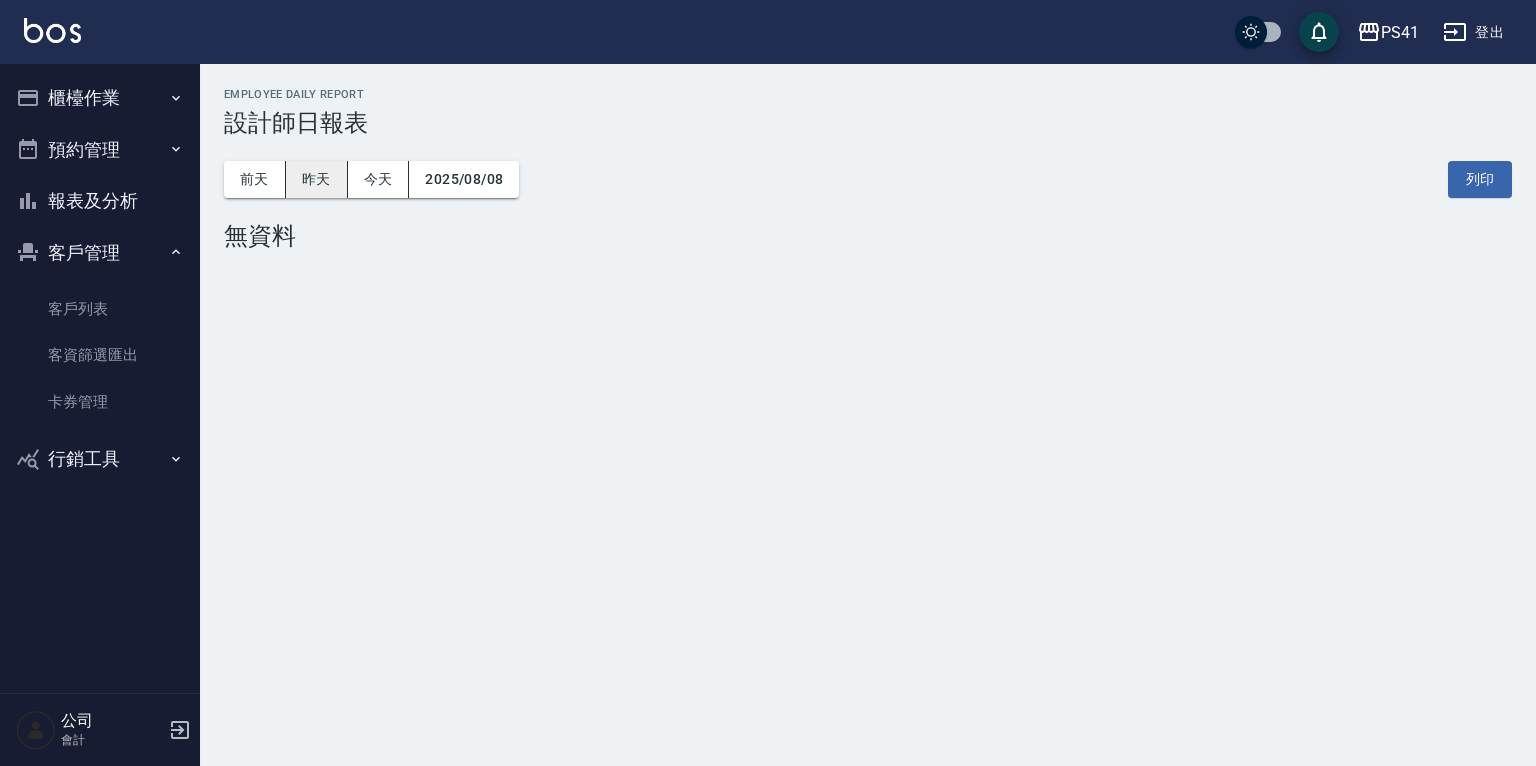 click on "昨天" at bounding box center [317, 179] 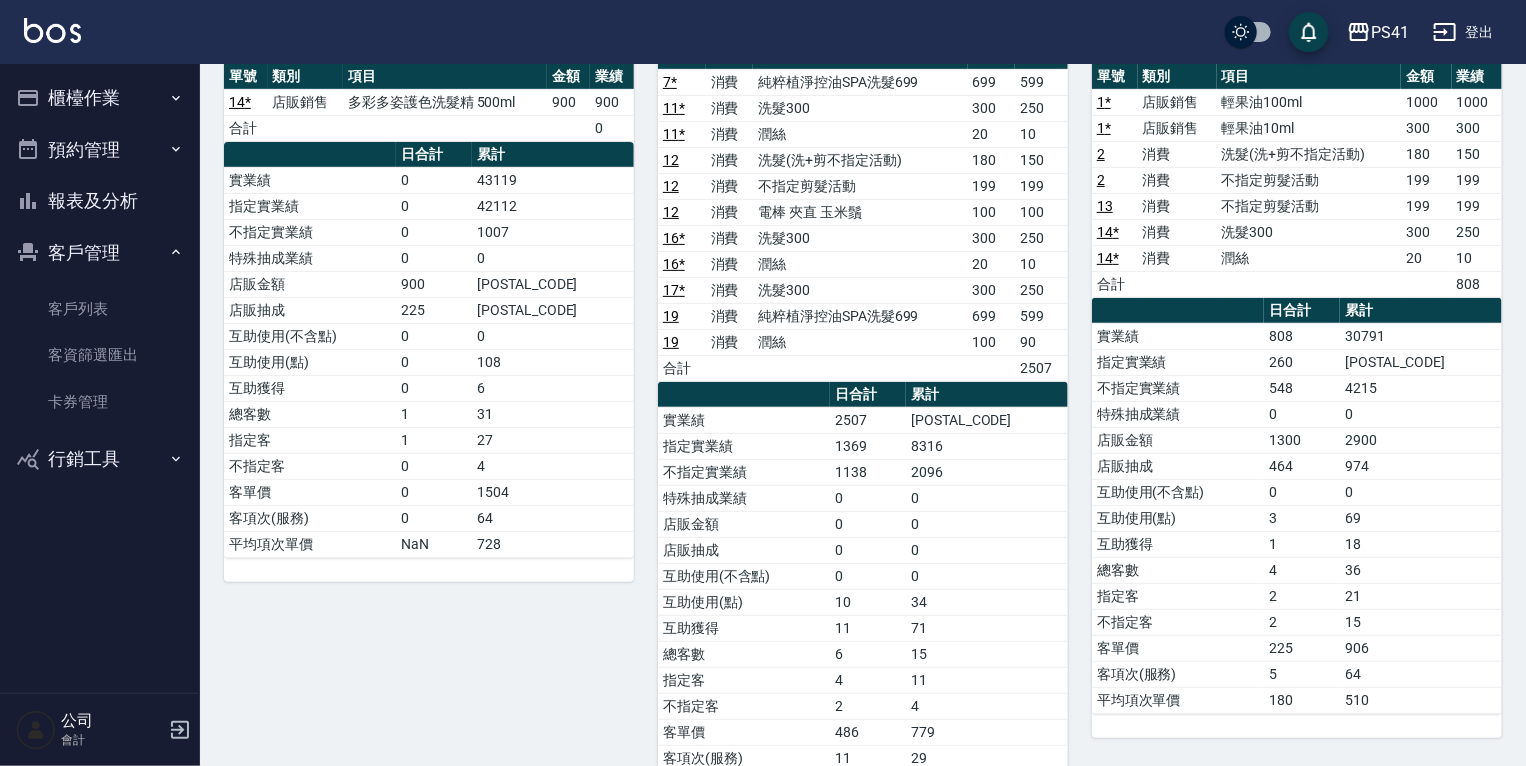 scroll, scrollTop: 152, scrollLeft: 0, axis: vertical 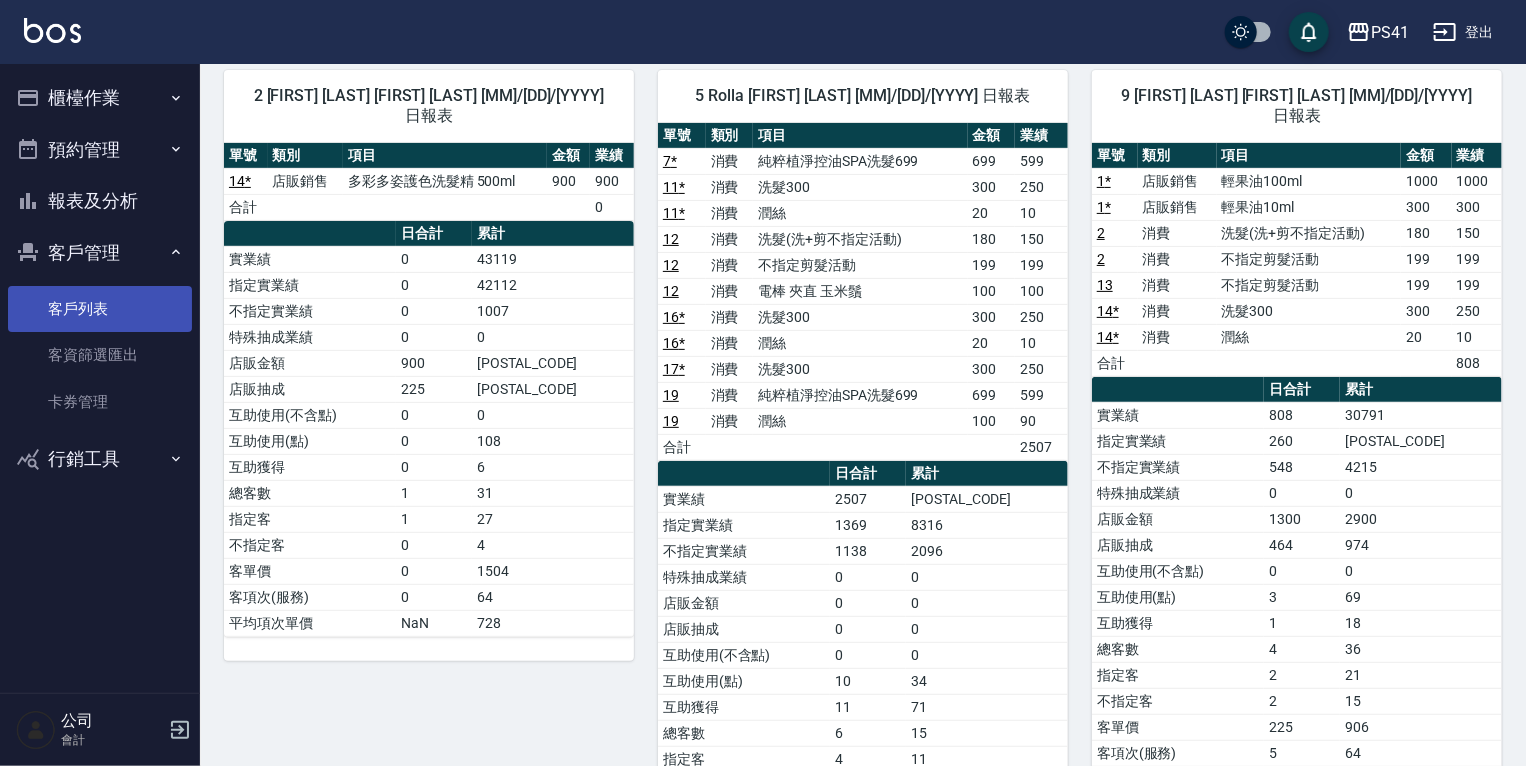 drag, startPoint x: 104, startPoint y: 288, endPoint x: 104, endPoint y: 319, distance: 31 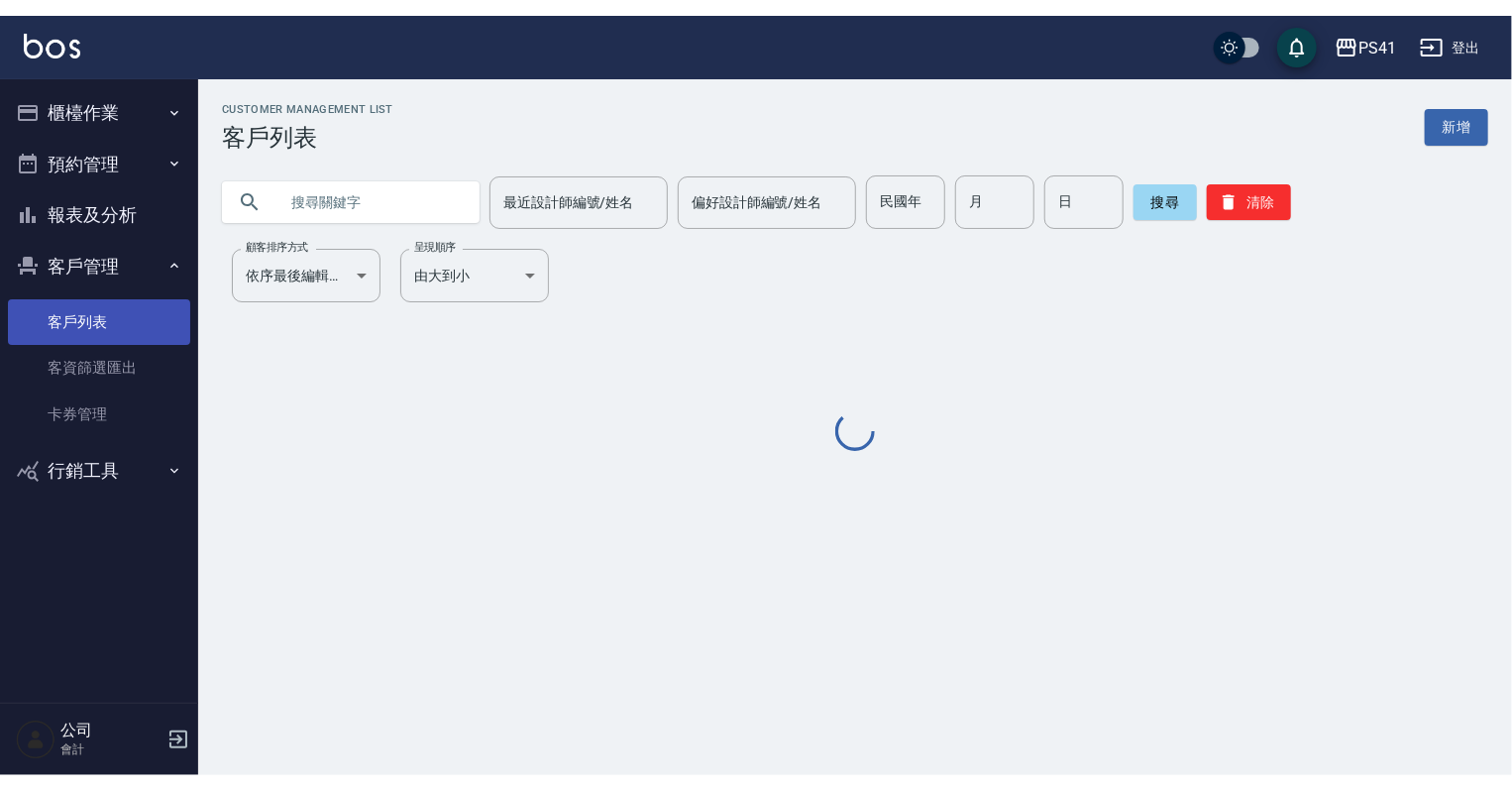 scroll, scrollTop: 0, scrollLeft: 0, axis: both 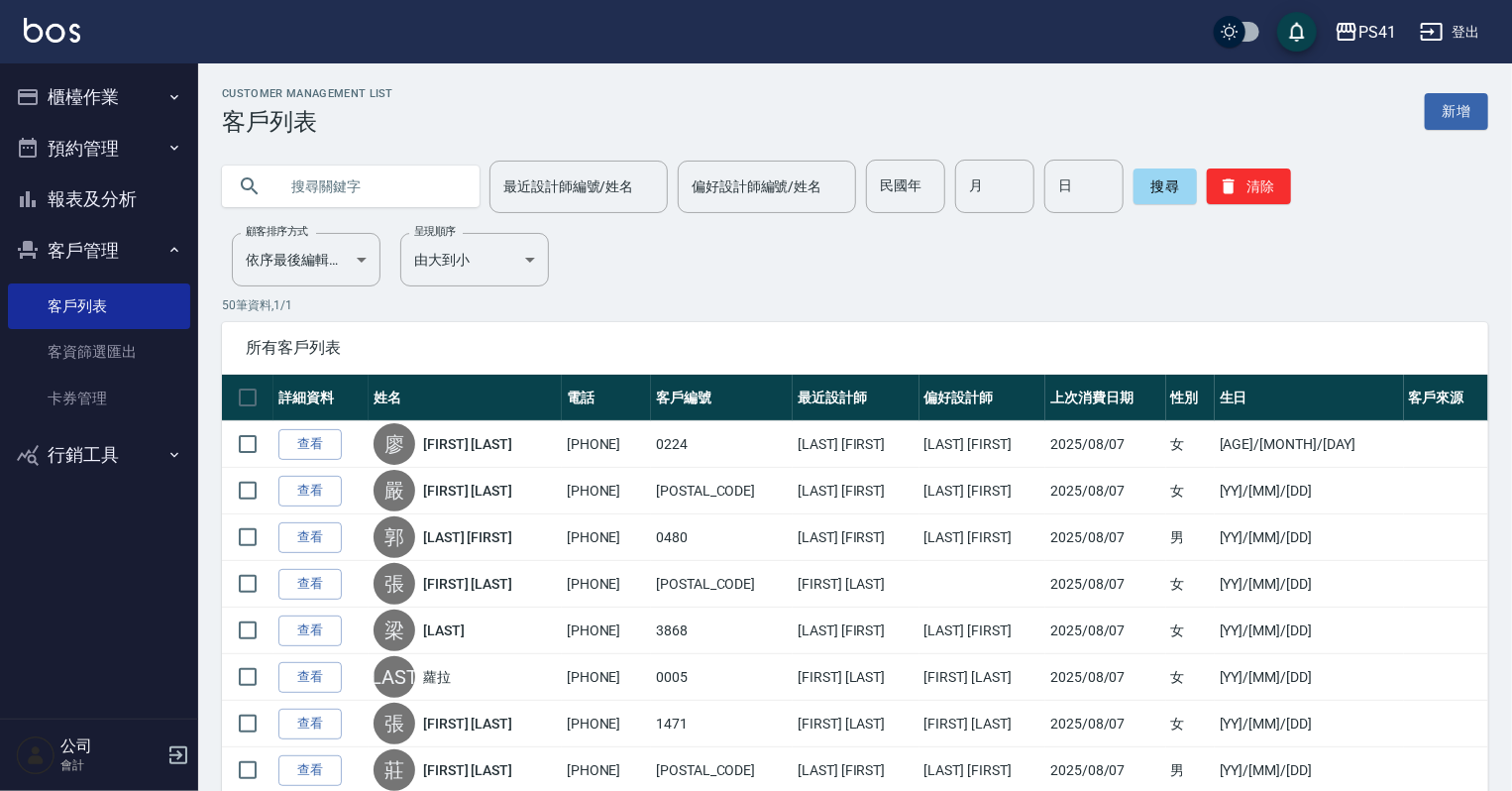 click at bounding box center [371, 186] 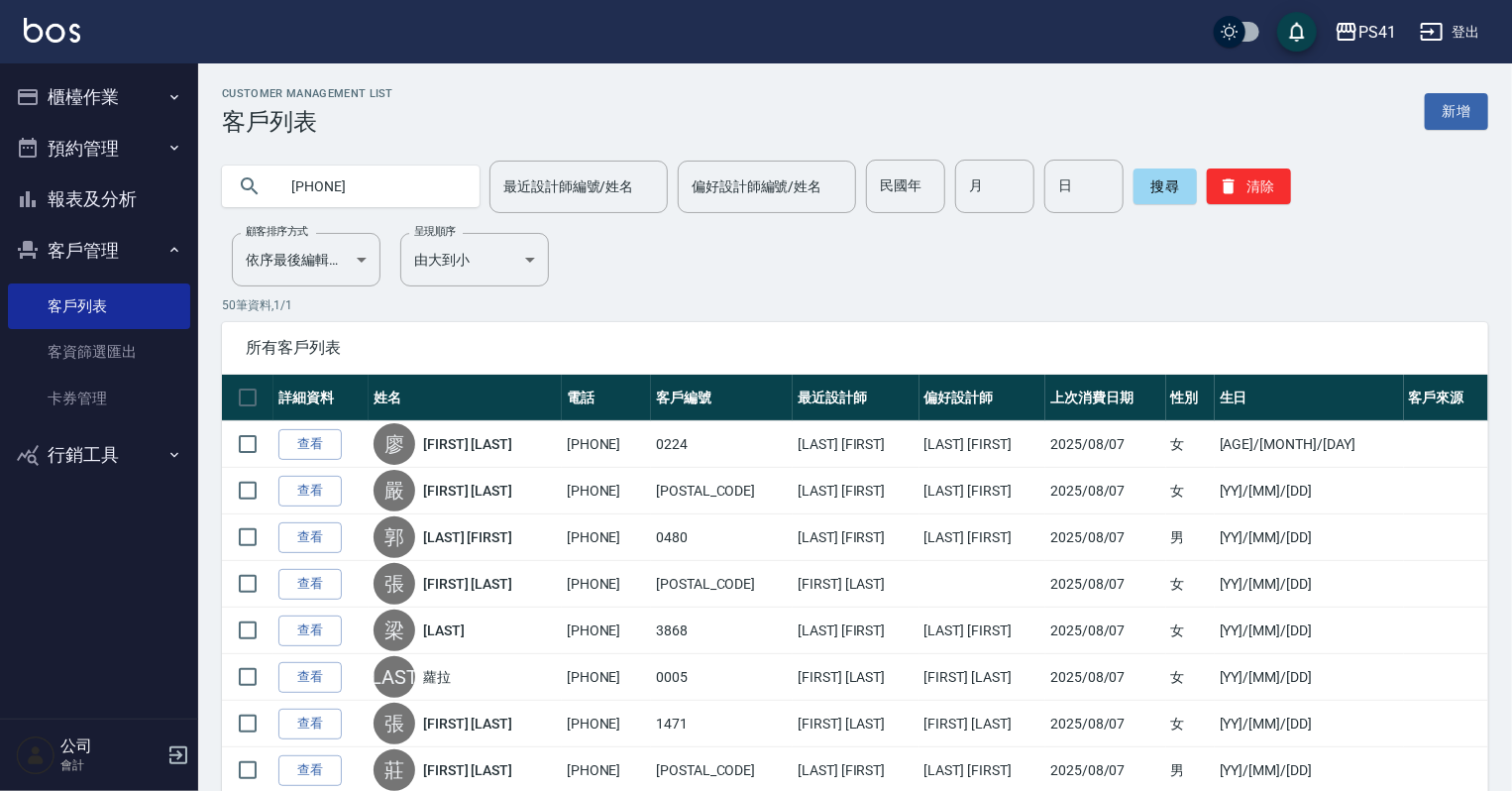 type on "[PHONE]" 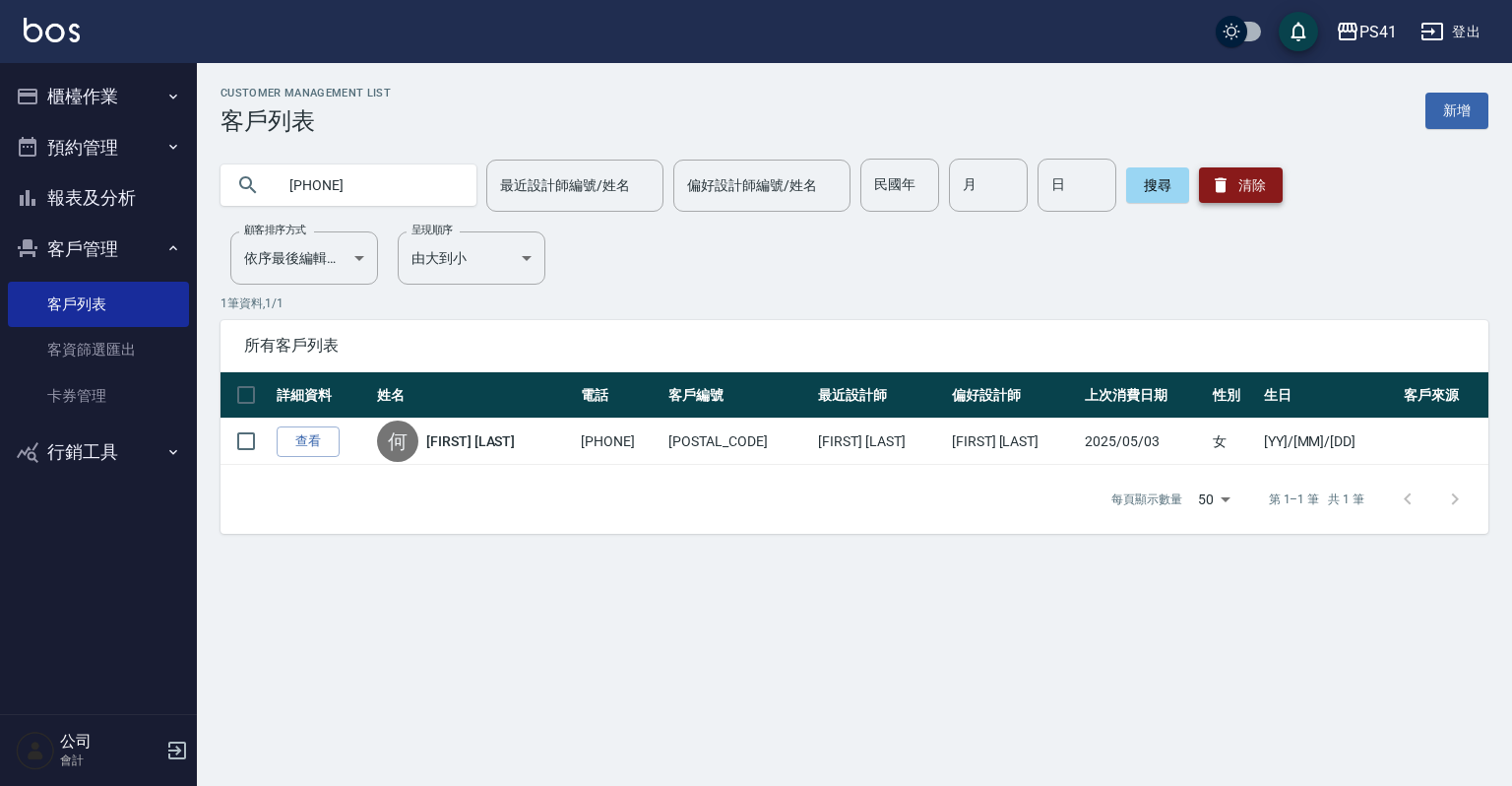 click on "清除" at bounding box center [1240, 185] 